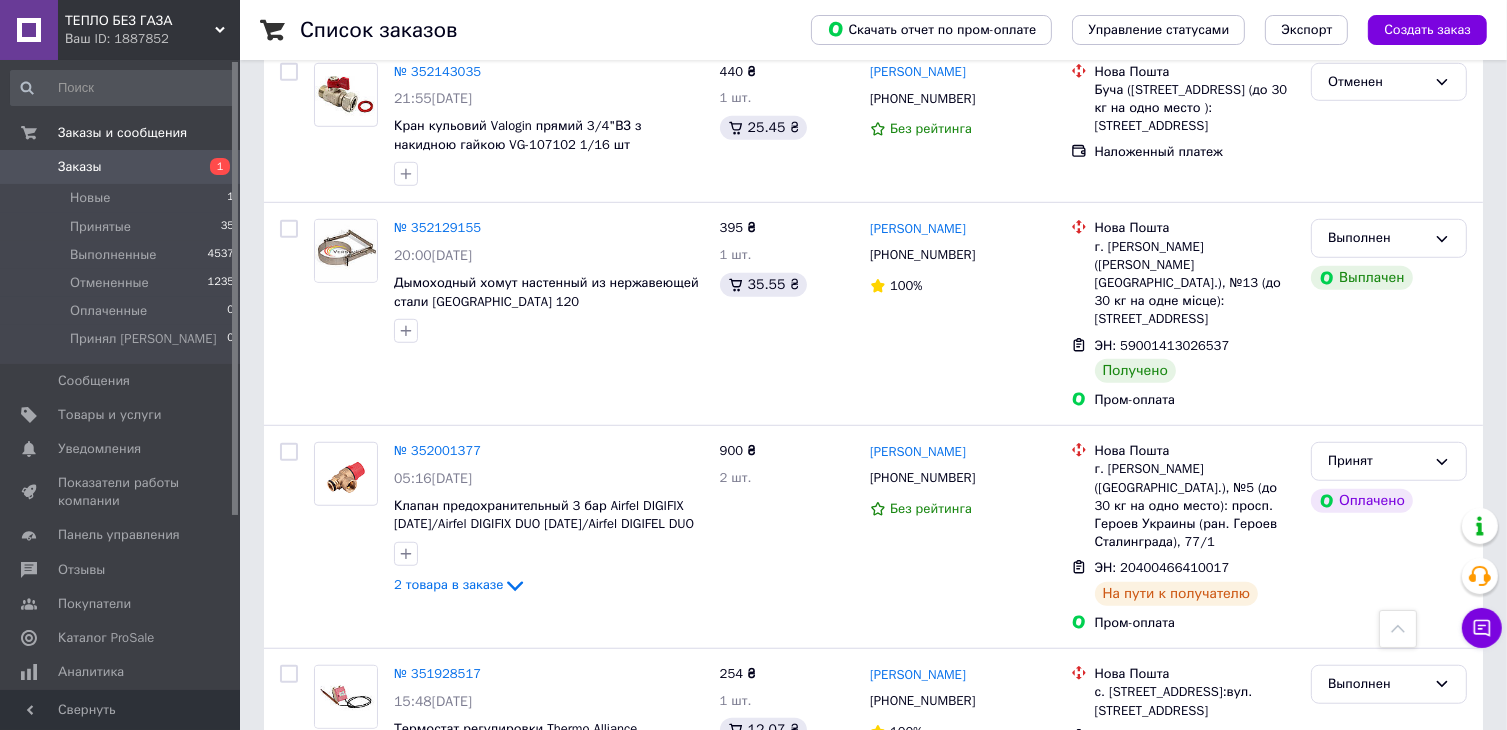scroll, scrollTop: 1333, scrollLeft: 0, axis: vertical 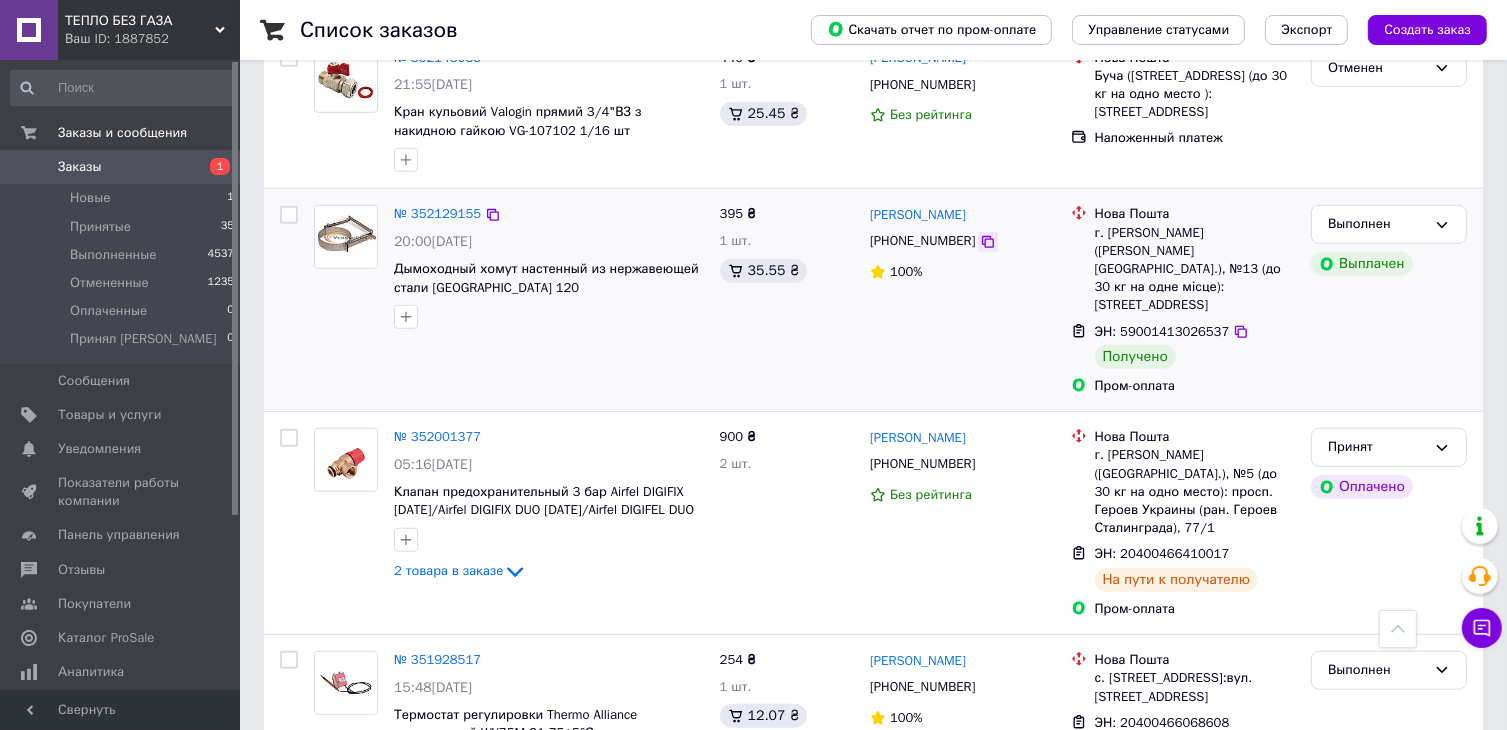 click 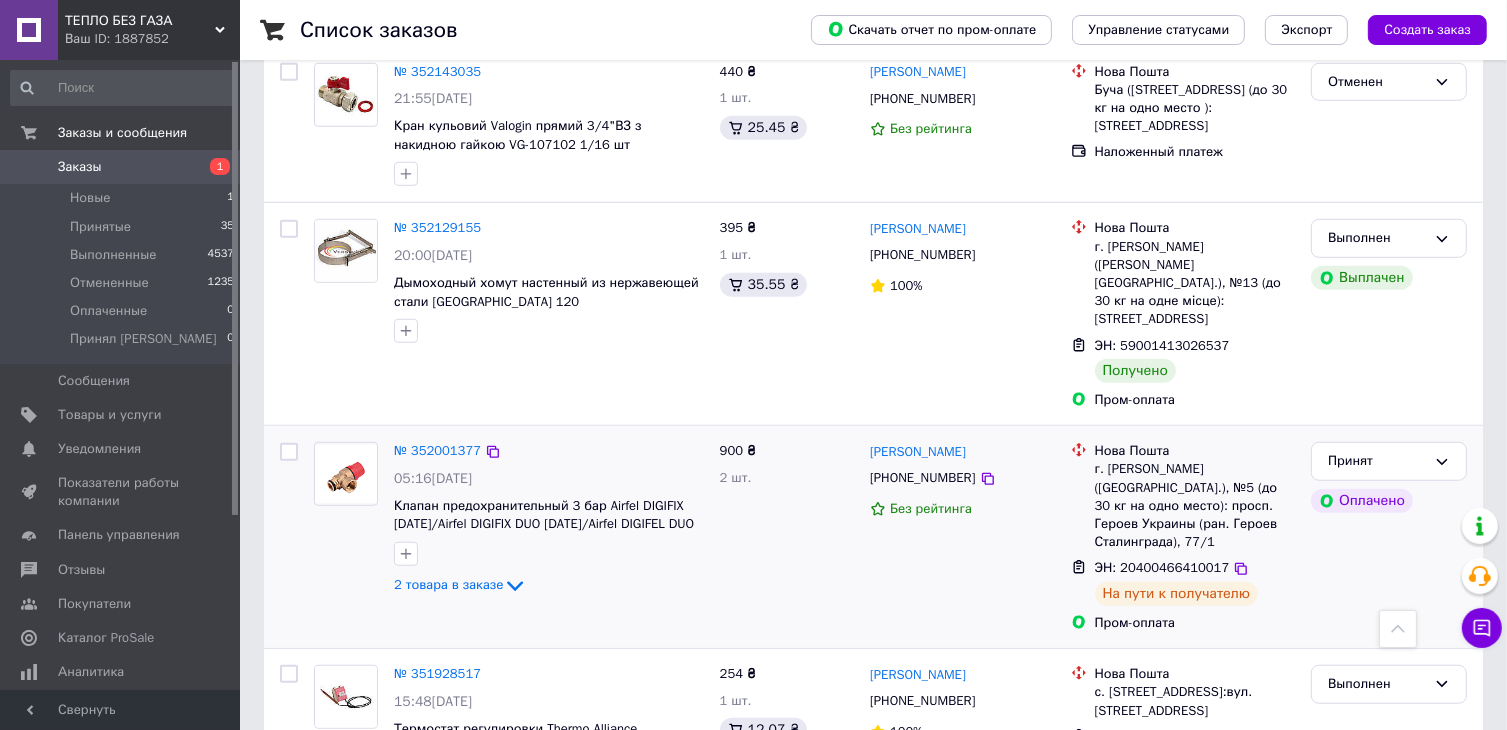 scroll, scrollTop: 1333, scrollLeft: 0, axis: vertical 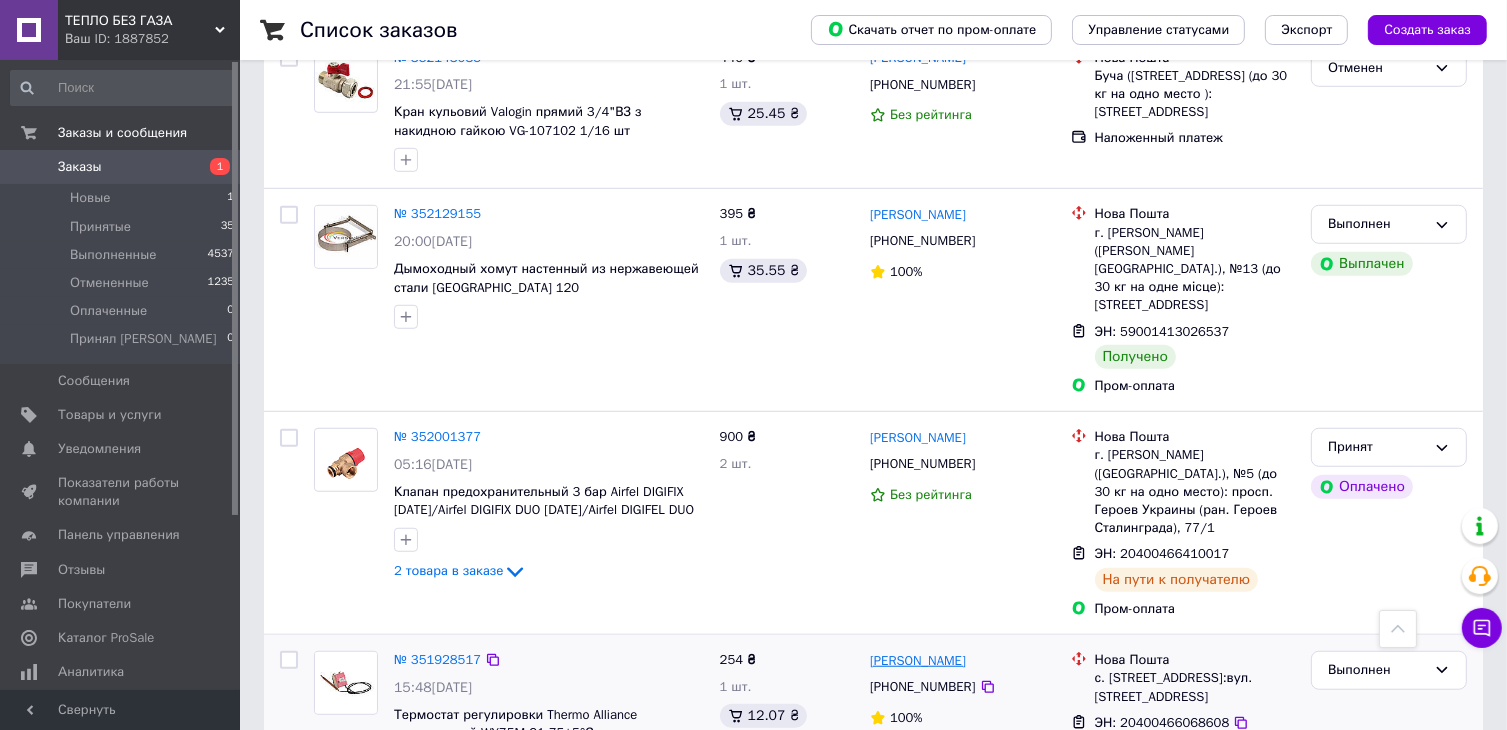 click on "[PERSON_NAME]" at bounding box center [918, 661] 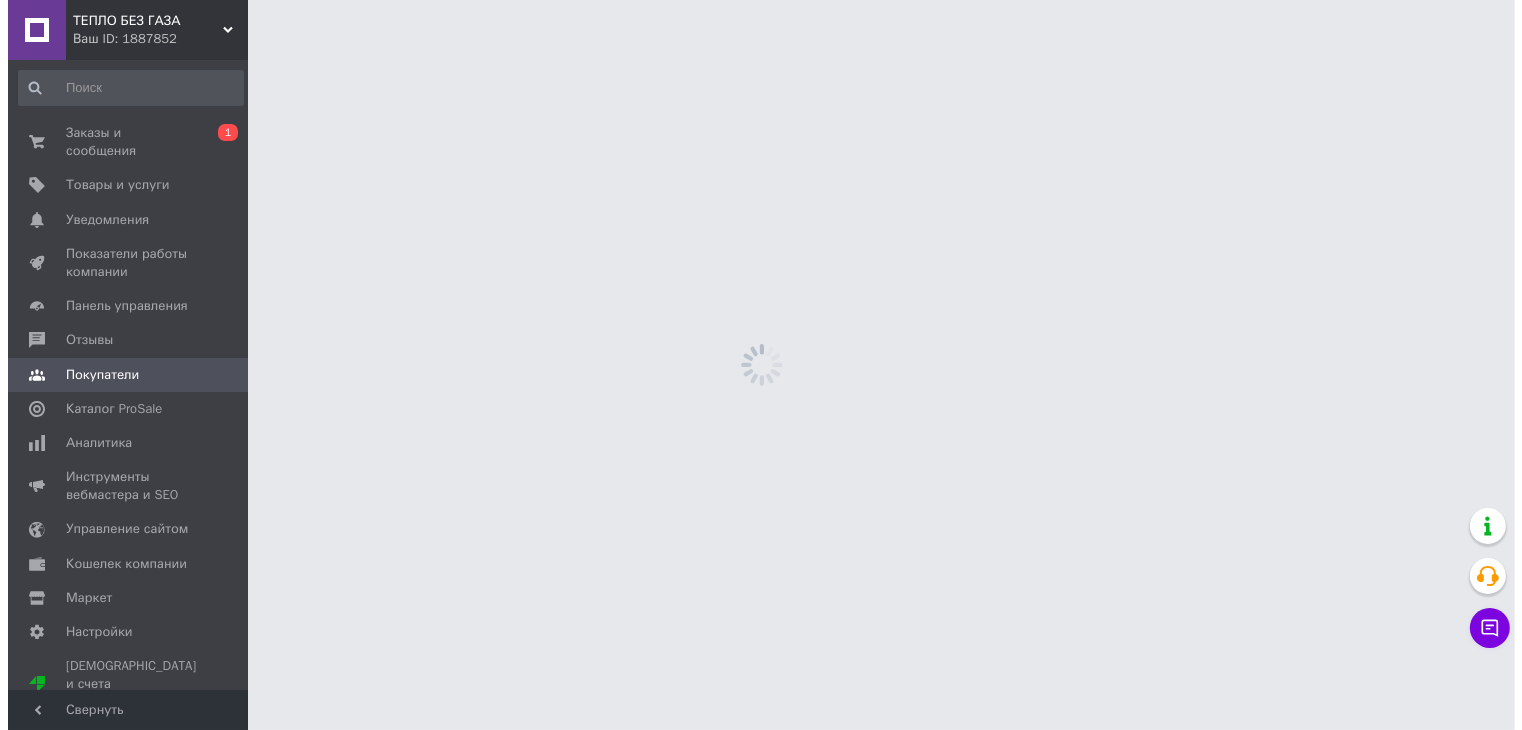 scroll, scrollTop: 0, scrollLeft: 0, axis: both 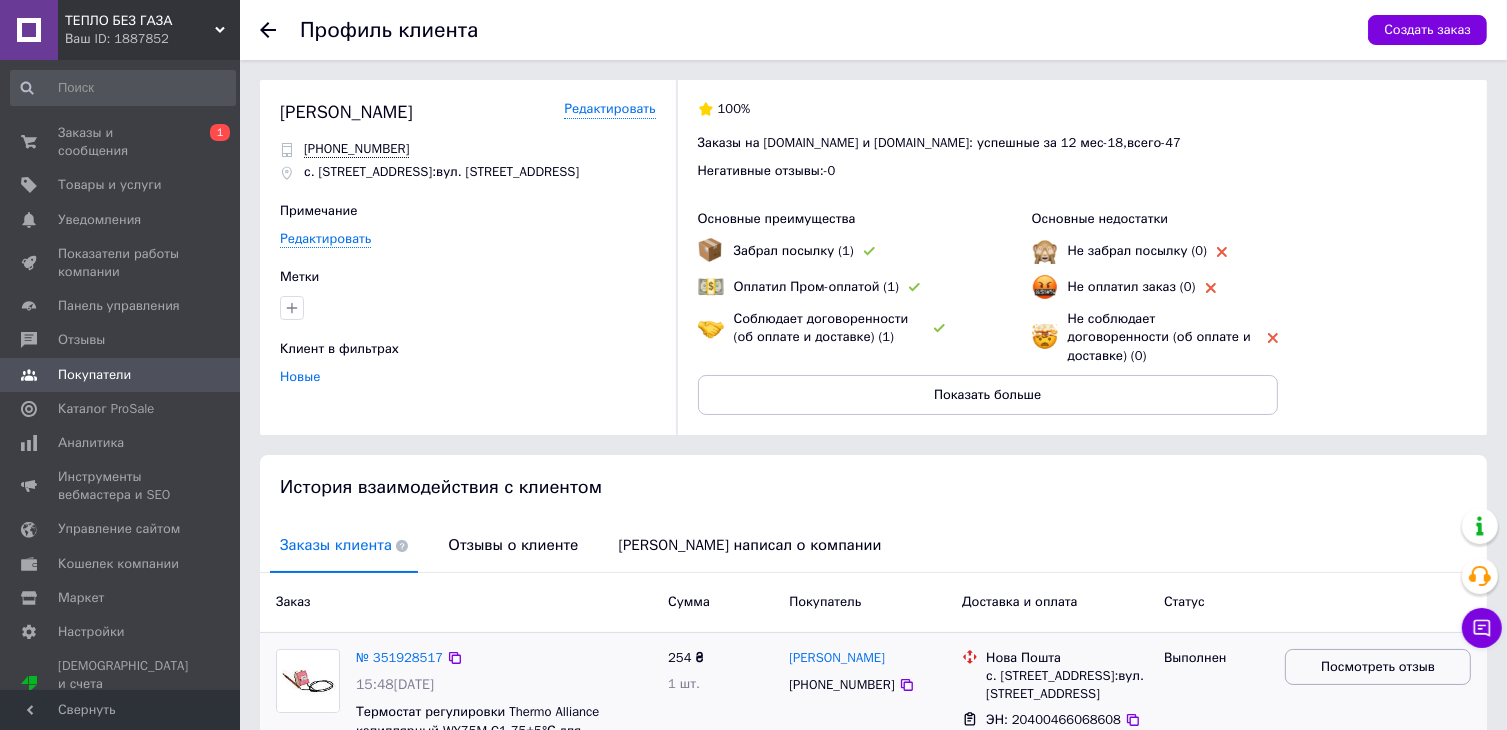 click on "Посмотреть отзыв" at bounding box center (1378, 667) 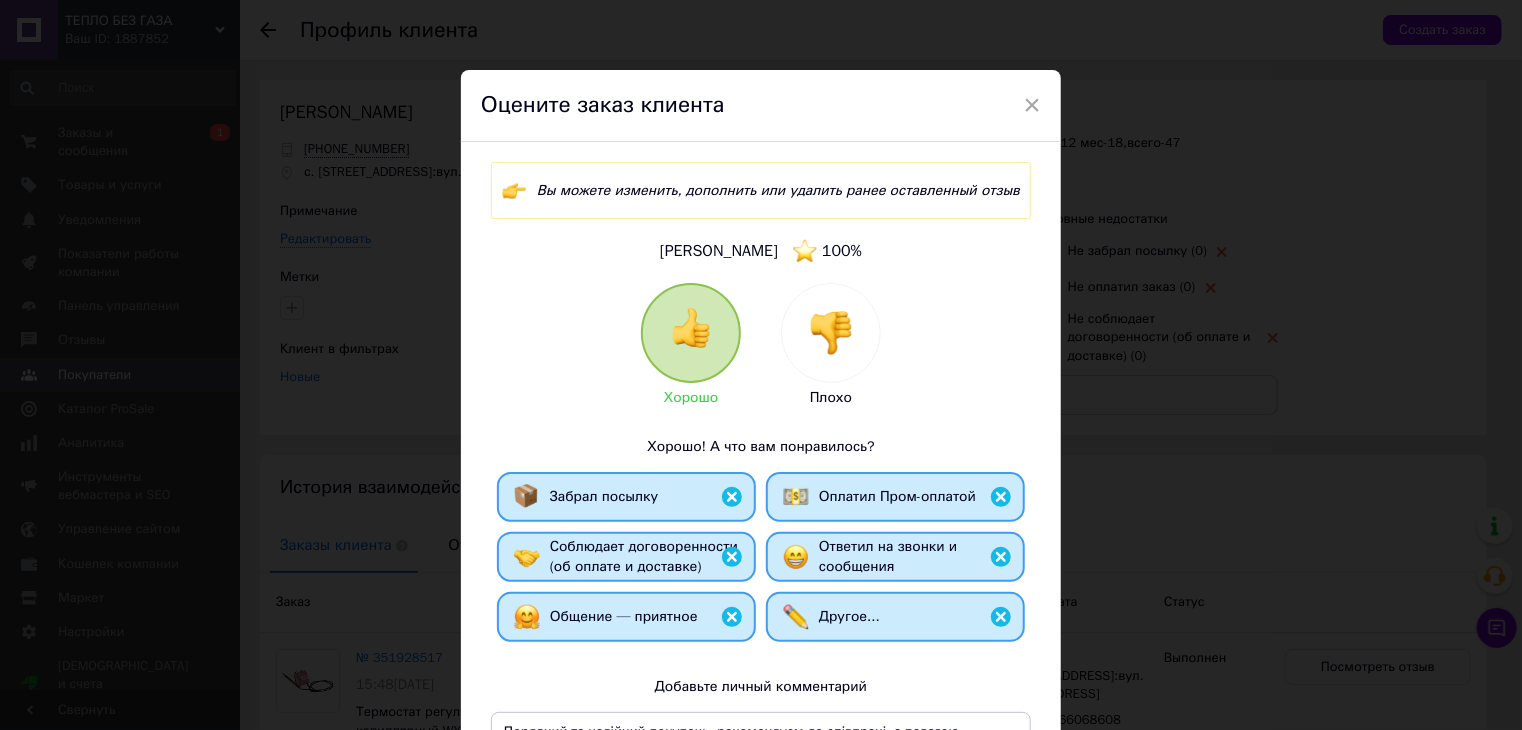 scroll, scrollTop: 266, scrollLeft: 0, axis: vertical 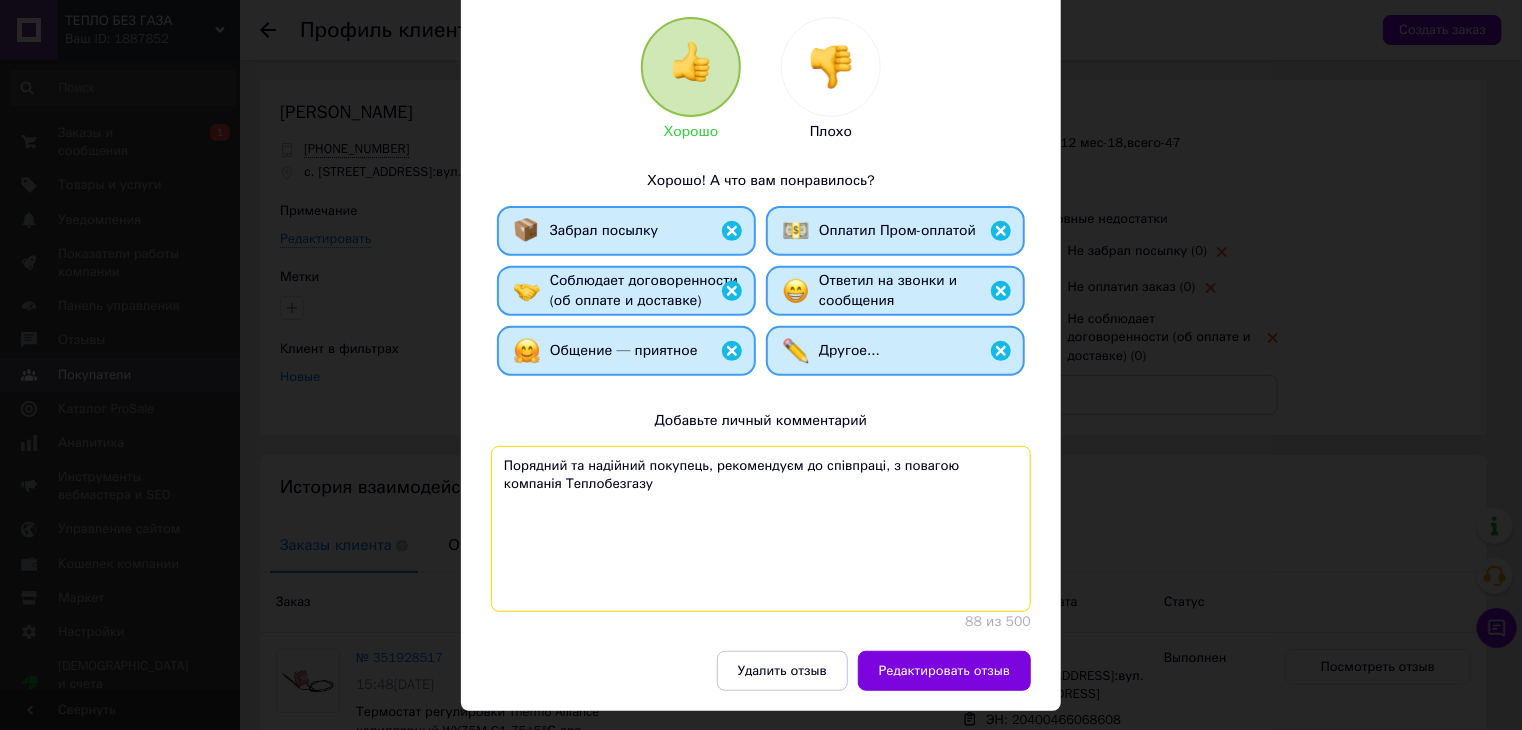 drag, startPoint x: 616, startPoint y: 502, endPoint x: 496, endPoint y: 461, distance: 126.81088 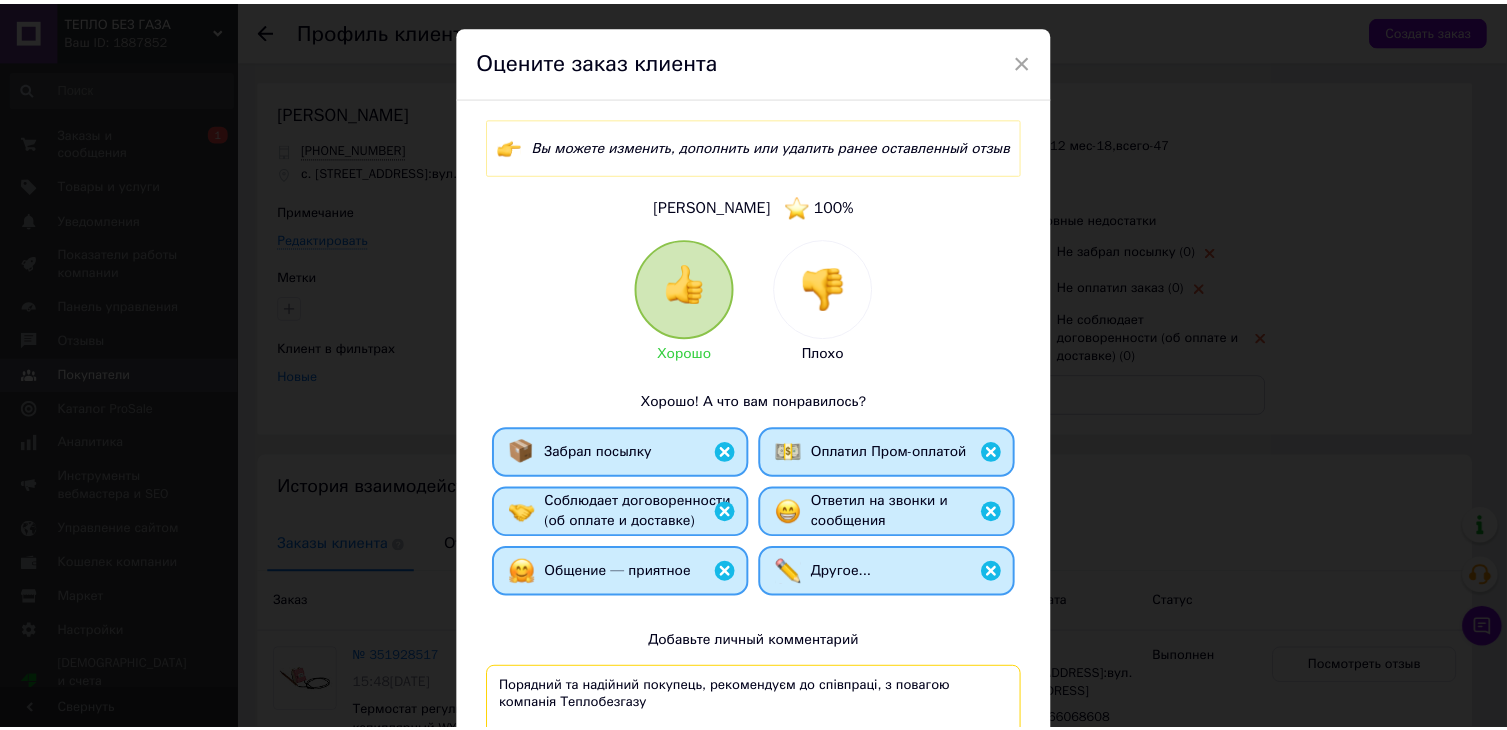scroll, scrollTop: 0, scrollLeft: 0, axis: both 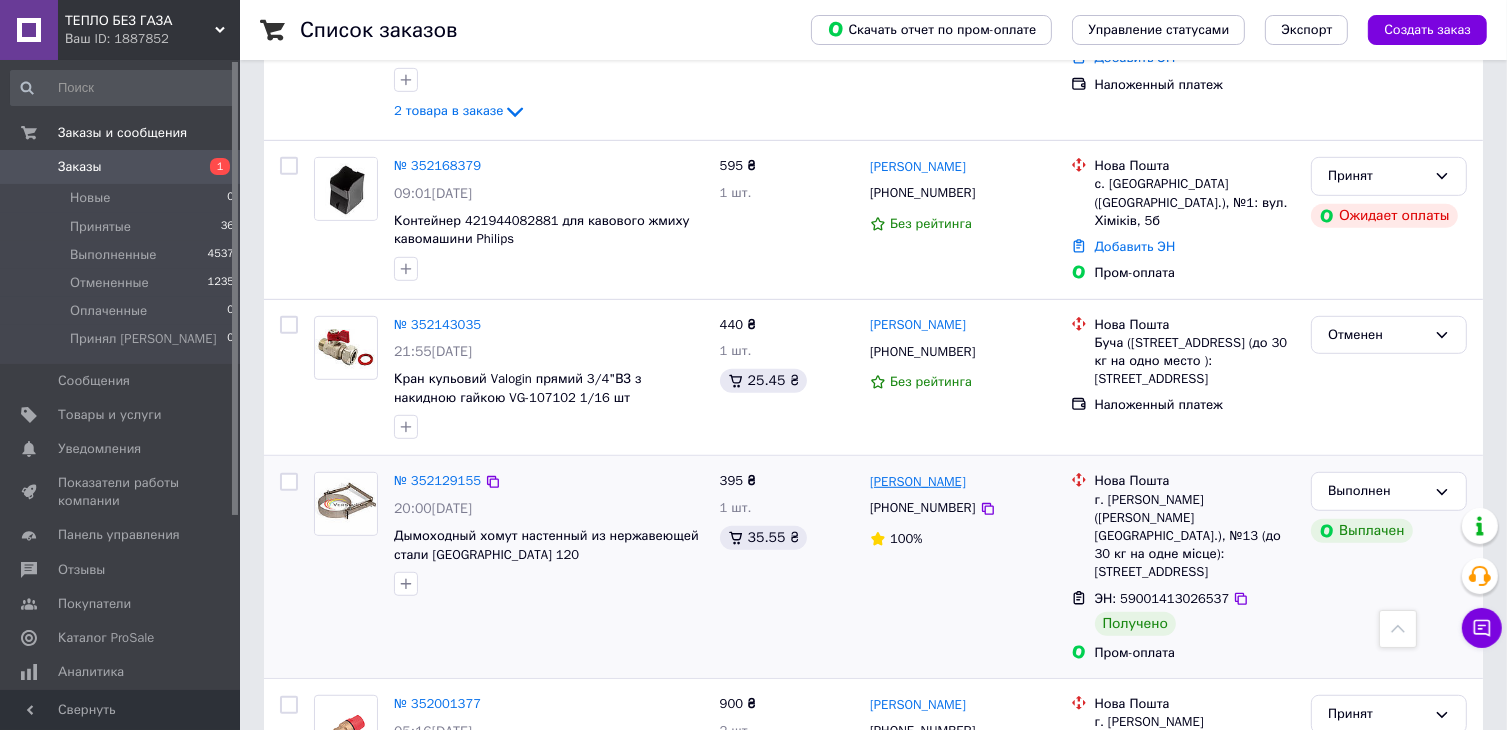 click on "[PERSON_NAME]" at bounding box center (918, 482) 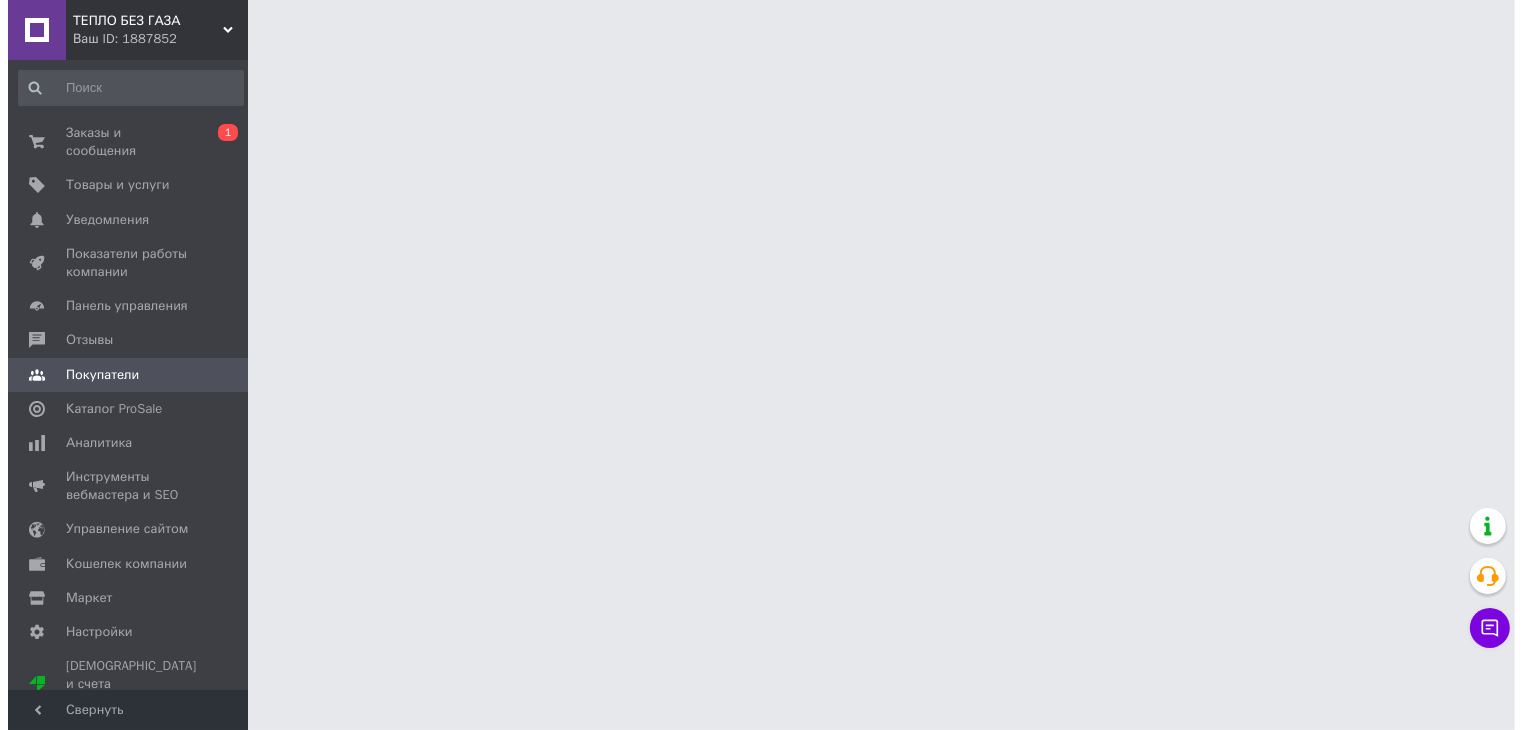 scroll, scrollTop: 0, scrollLeft: 0, axis: both 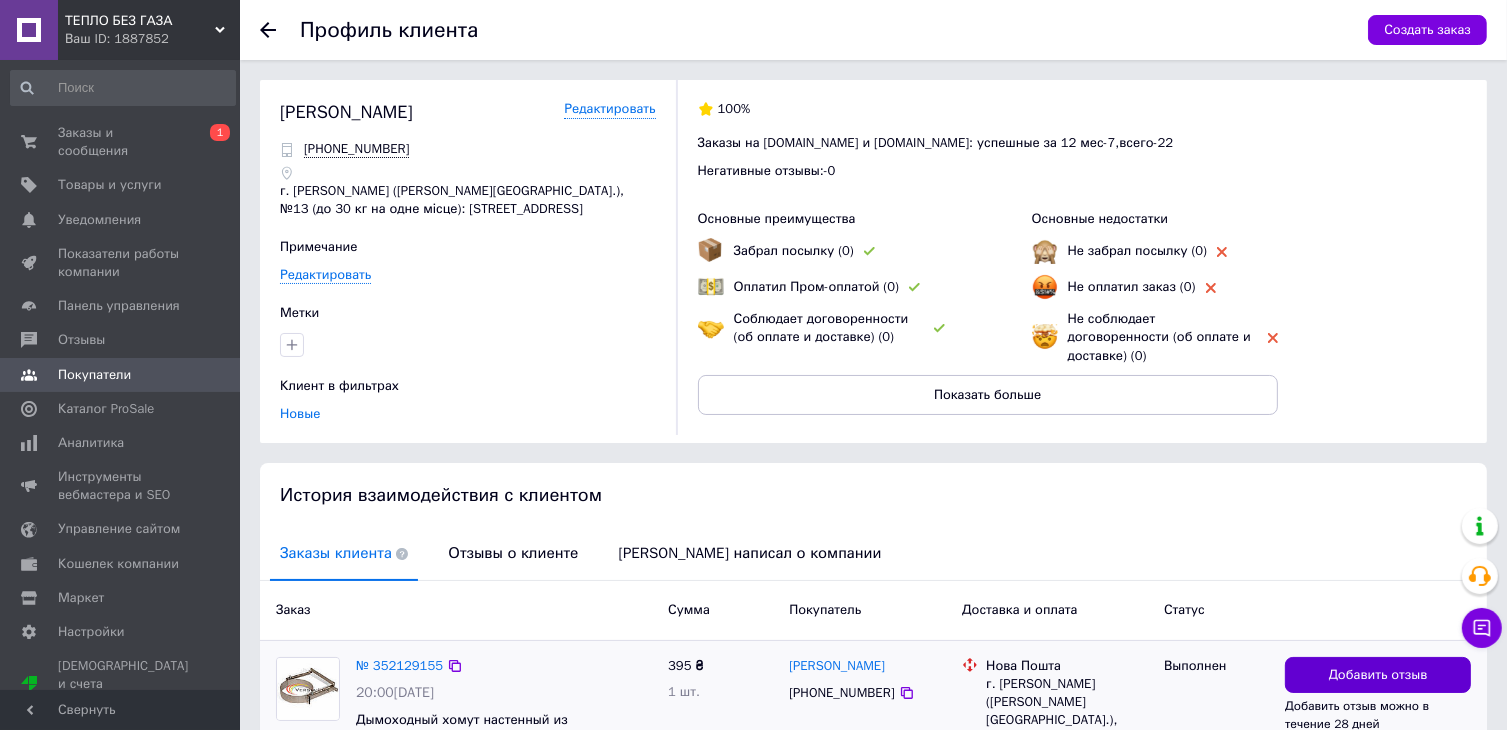 click on "Добавить отзыв" at bounding box center [1378, 675] 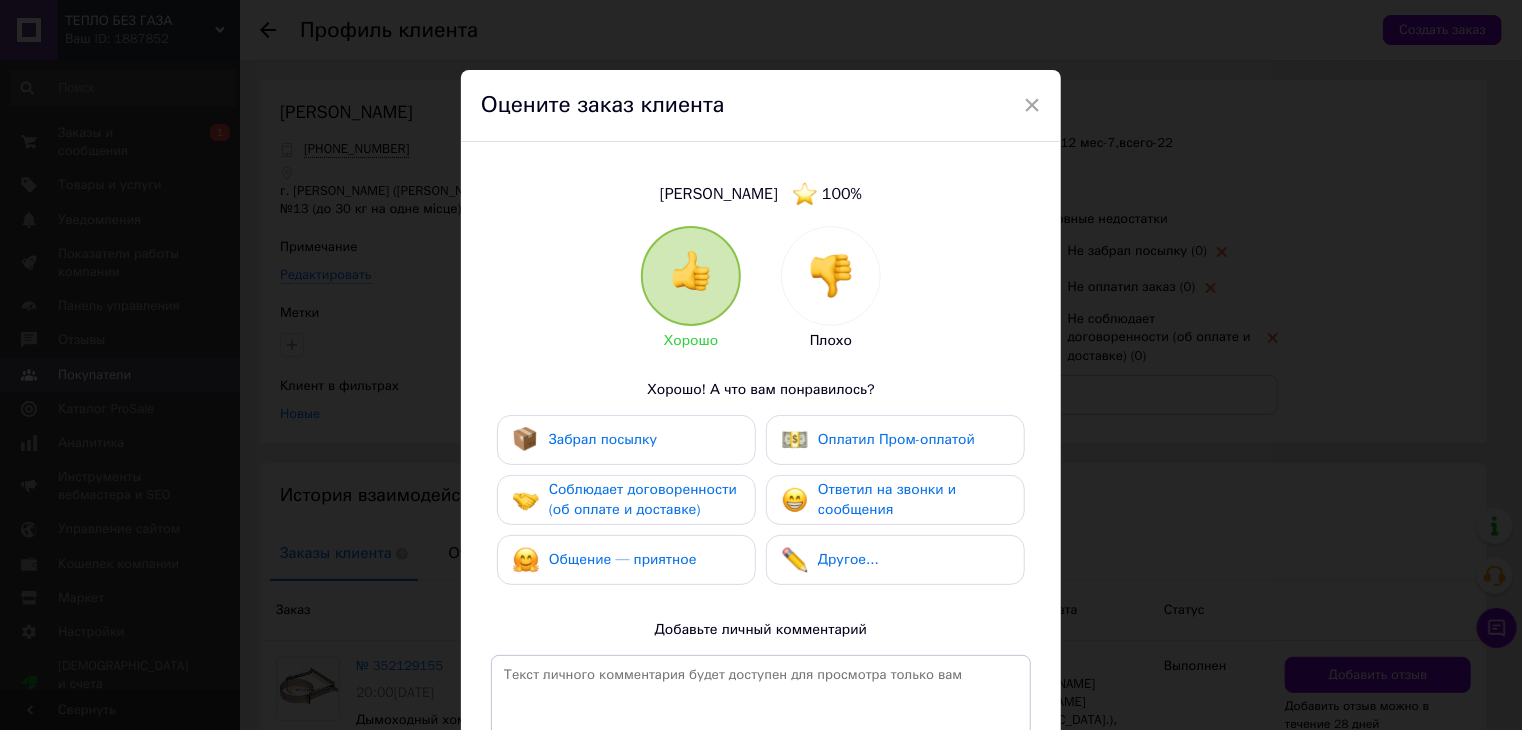 drag, startPoint x: 654, startPoint y: 556, endPoint x: 636, endPoint y: 521, distance: 39.357338 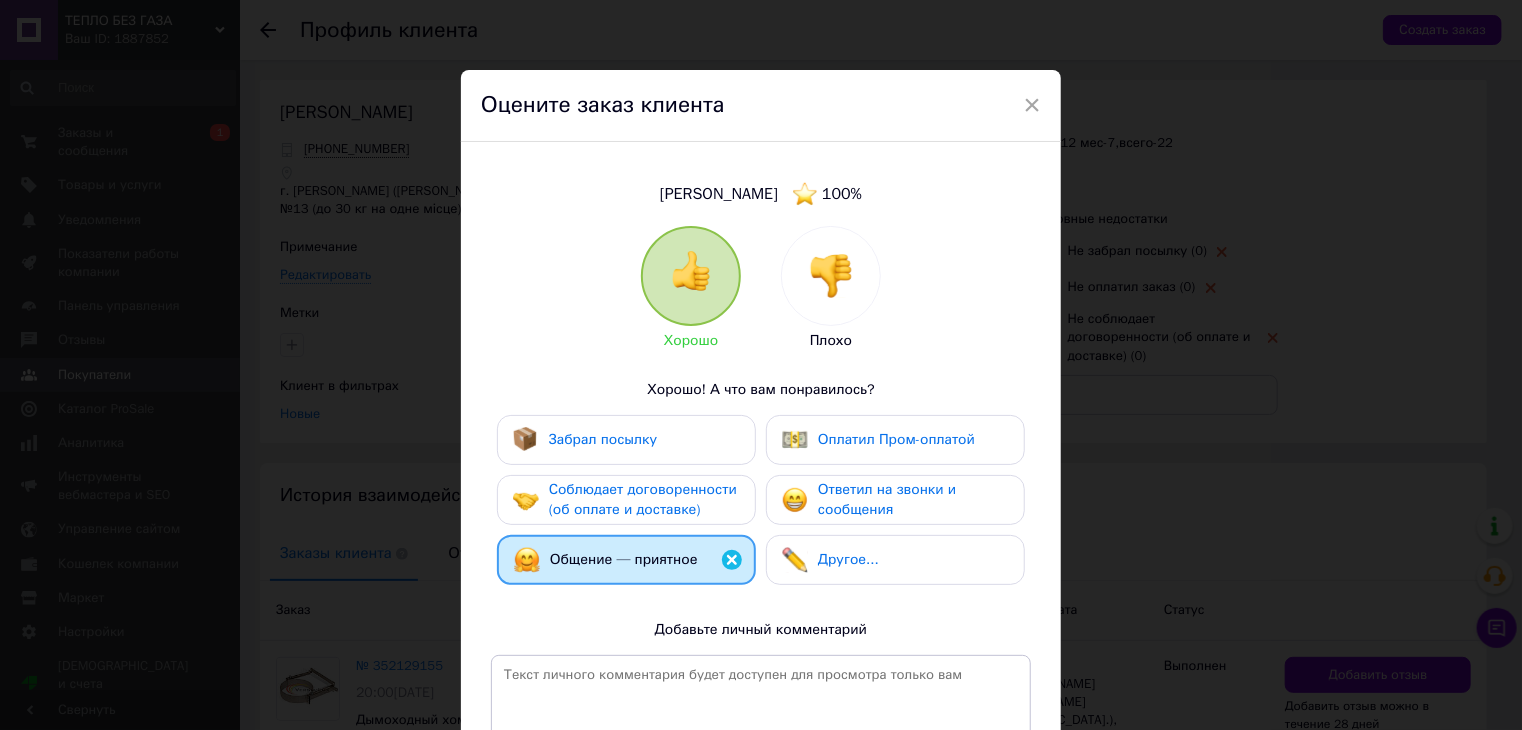 drag, startPoint x: 635, startPoint y: 499, endPoint x: 628, endPoint y: 480, distance: 20.248457 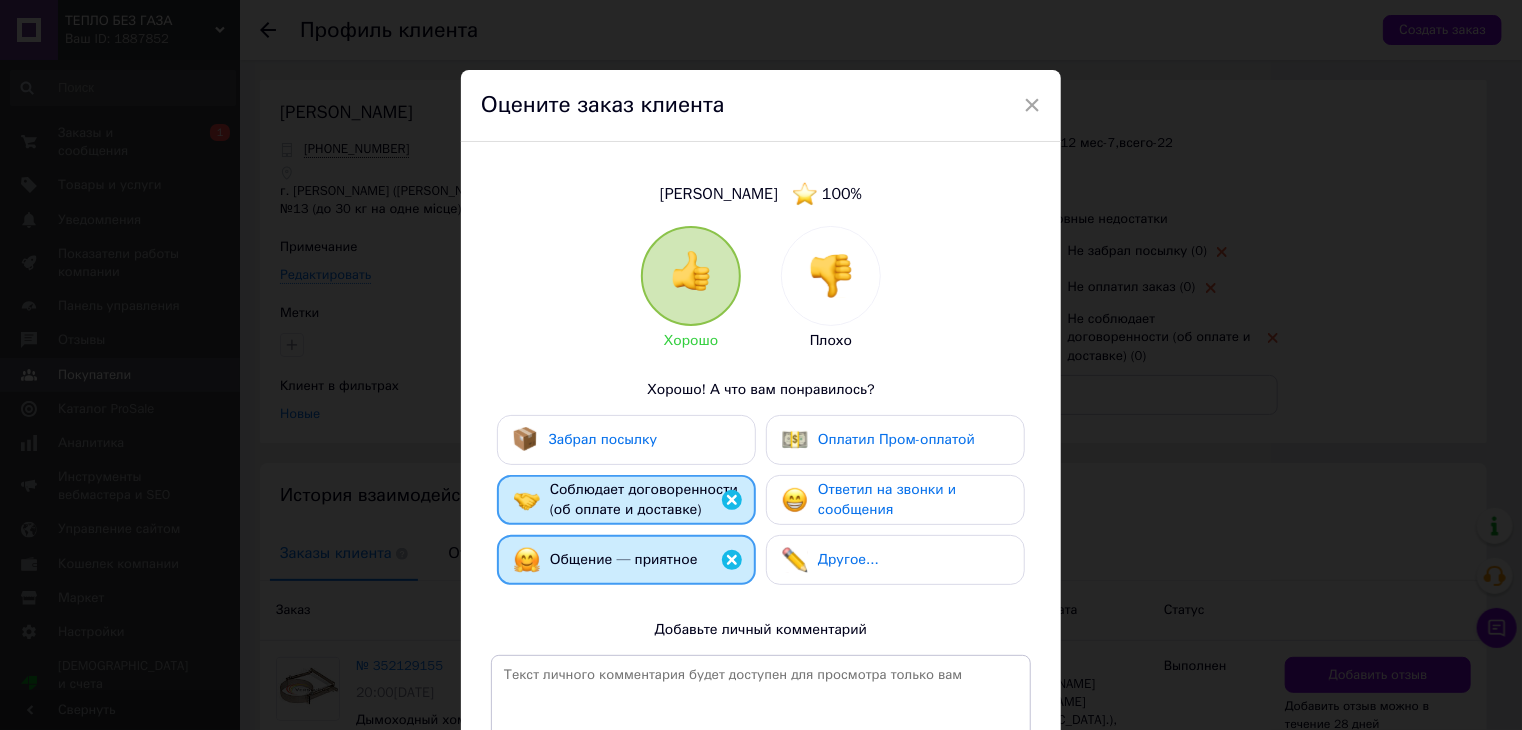 click on "Забрал посылку" at bounding box center (603, 439) 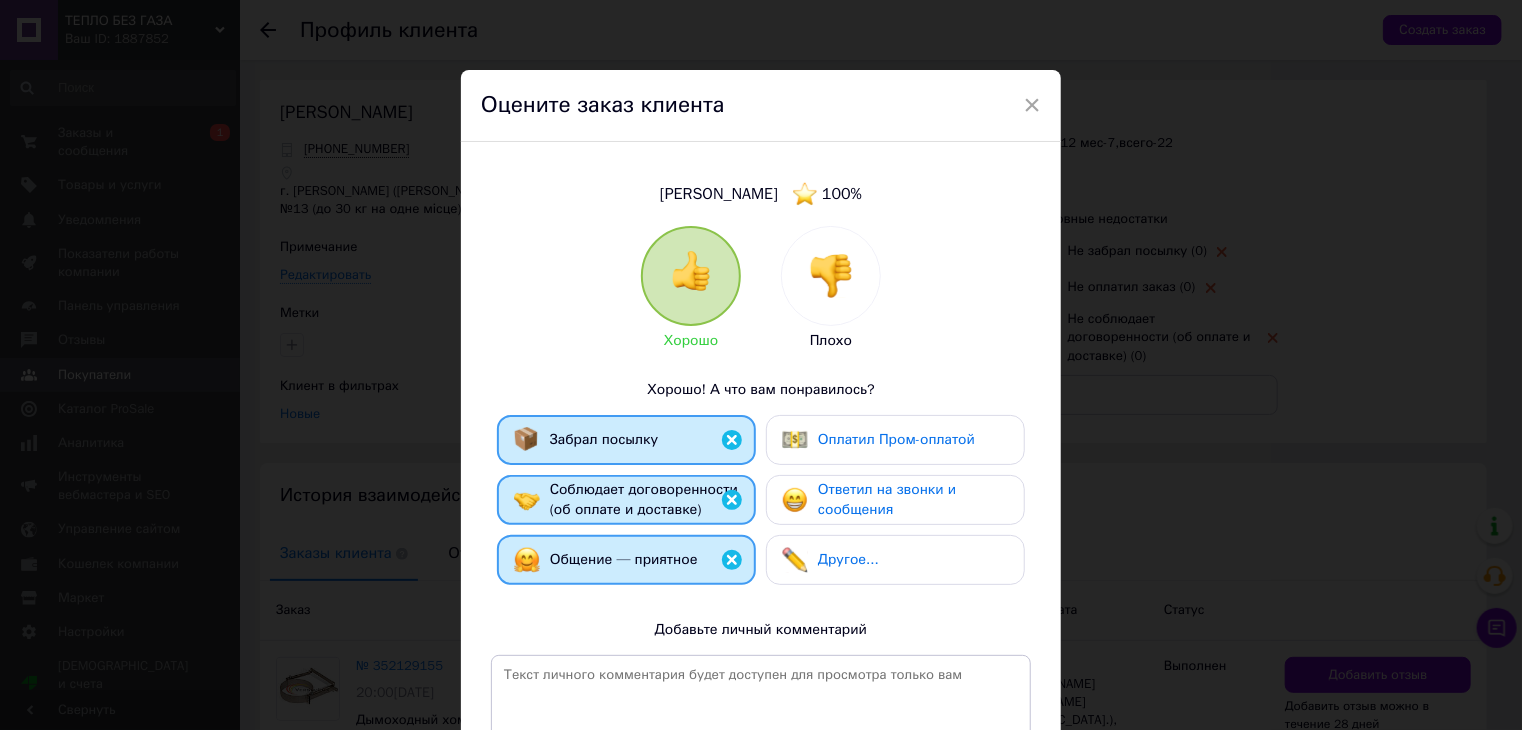 click on "Оплатил Пром-оплатой" at bounding box center (895, 440) 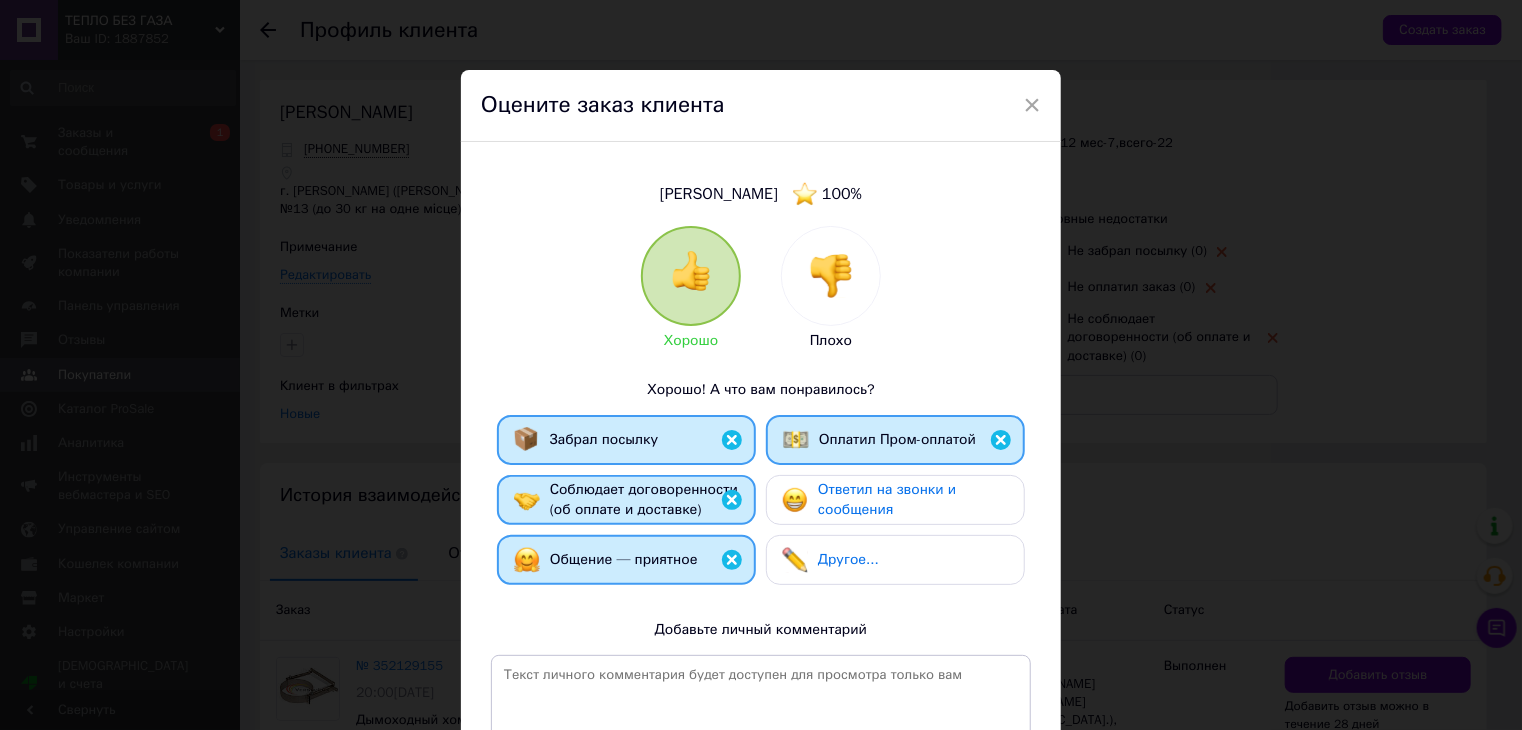 click on "Ответил на звонки и сообщения" at bounding box center [895, 500] 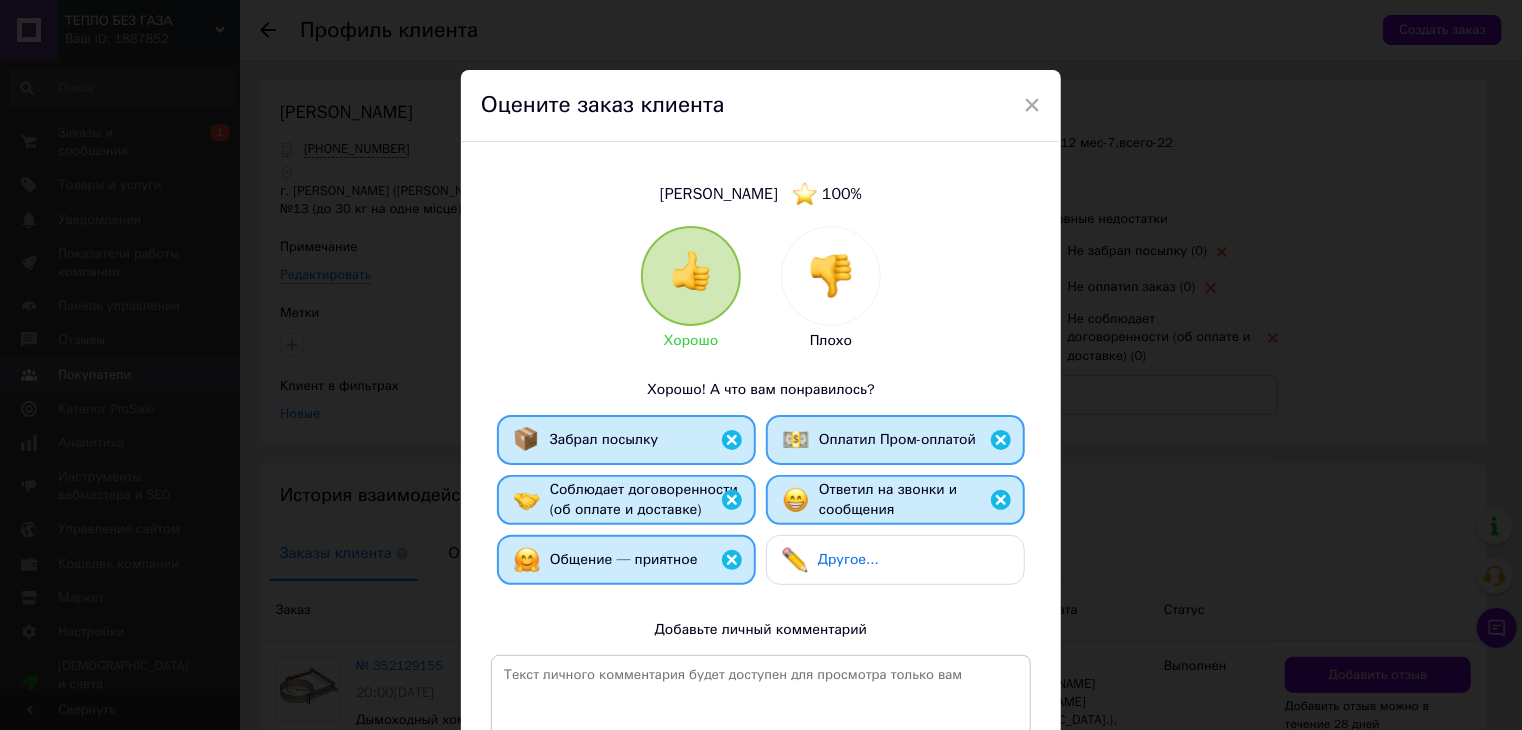 click at bounding box center (795, 560) 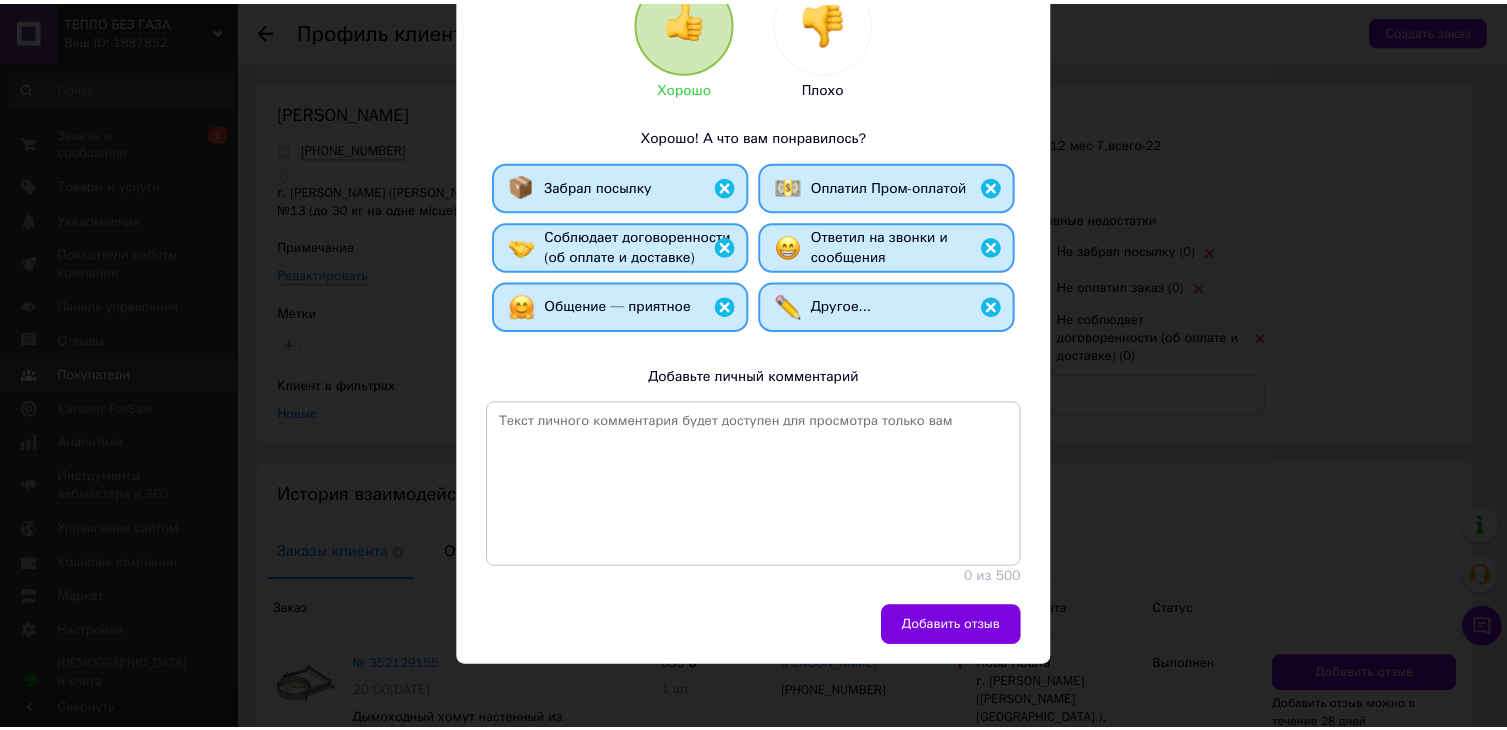 scroll, scrollTop: 256, scrollLeft: 0, axis: vertical 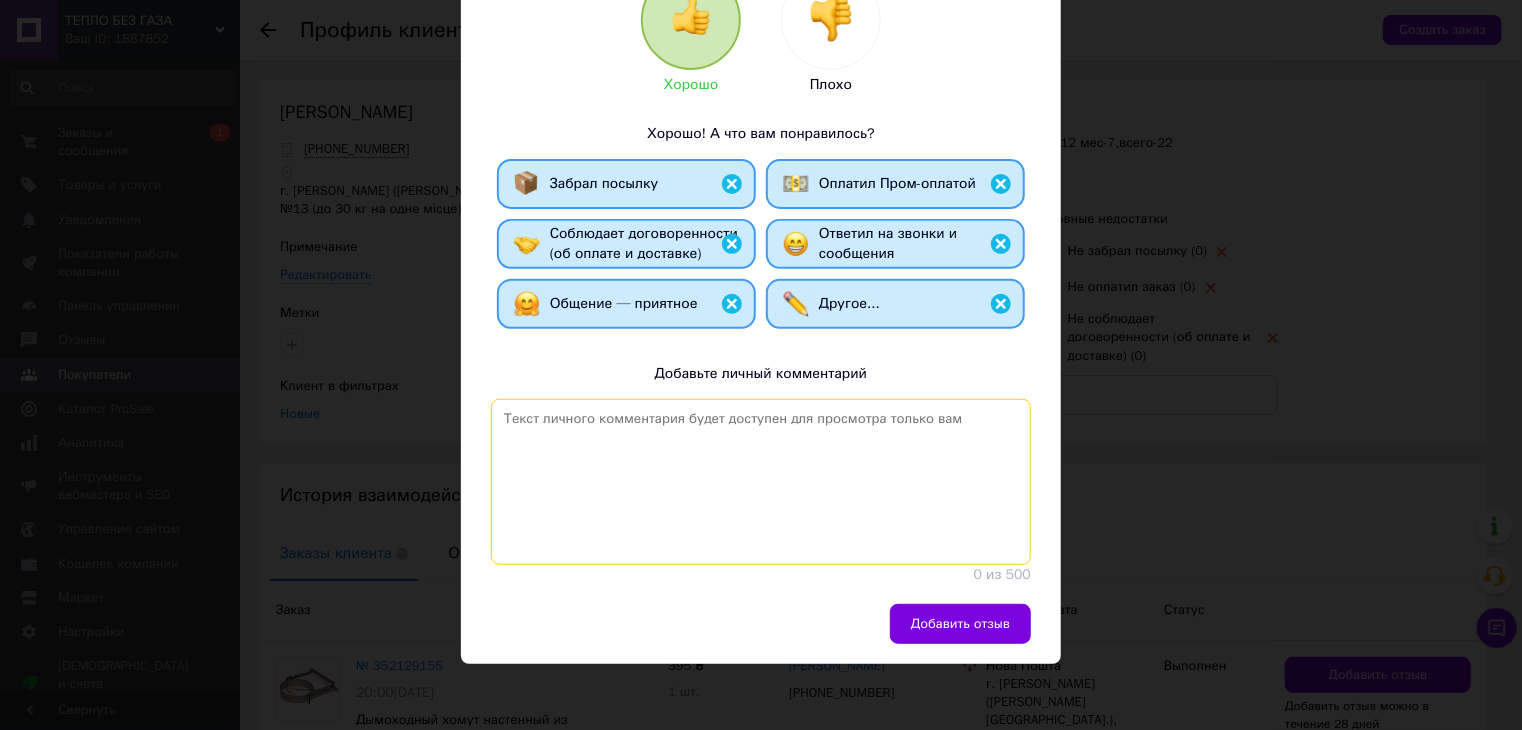 click at bounding box center (761, 482) 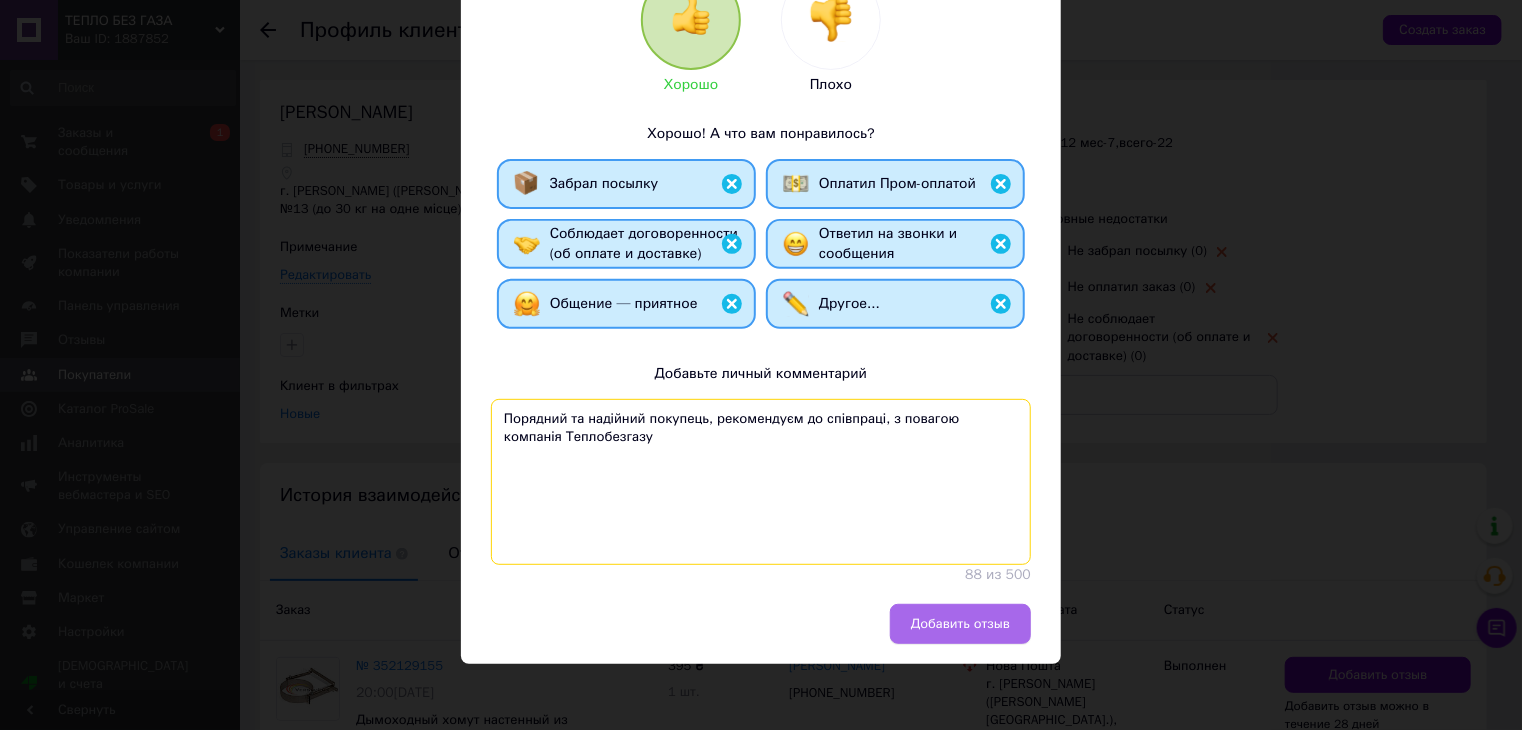 type on "Порядний та надійний покупець, рекомендуєм до співпраці, з повагою компанія Теплобезгазу" 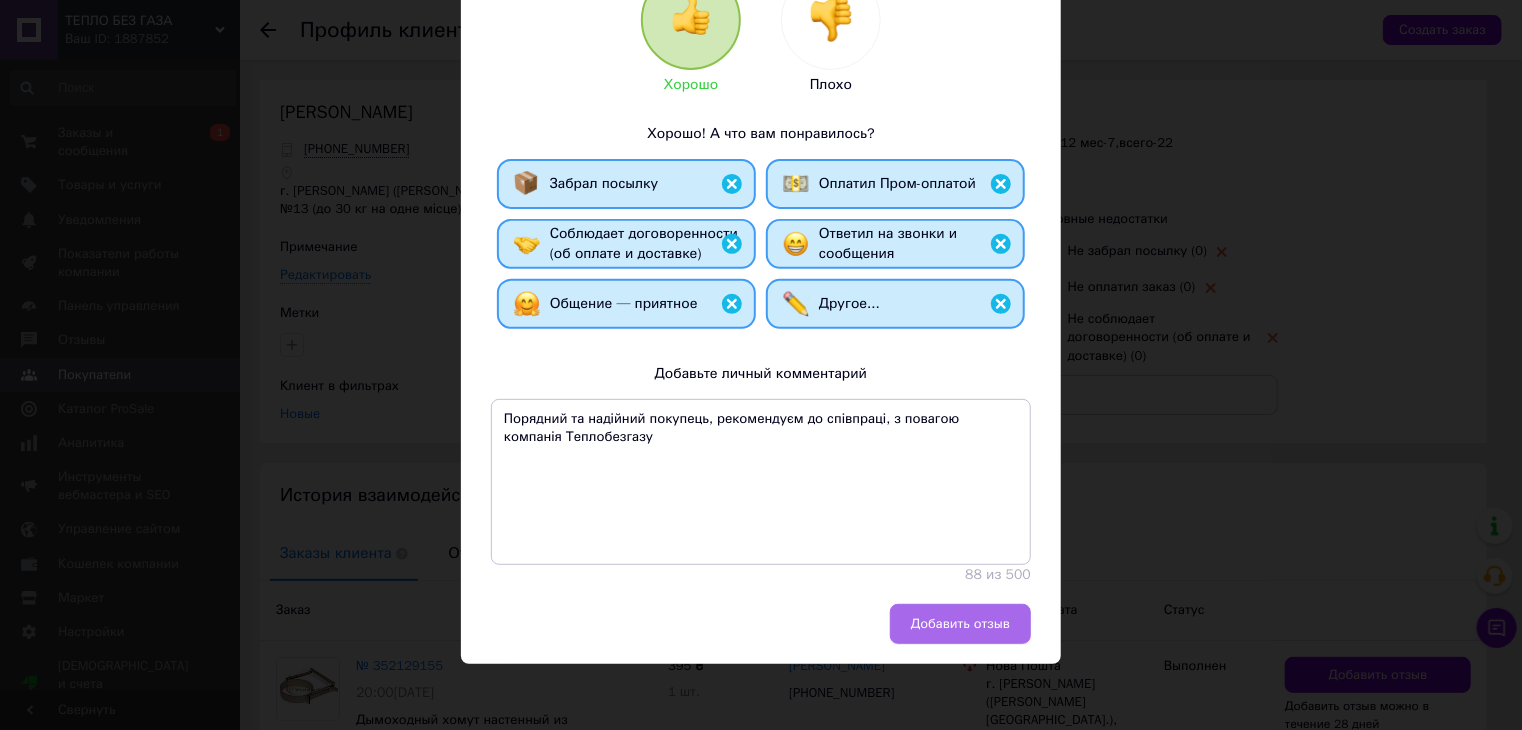 click on "Добавить отзыв" at bounding box center [960, 624] 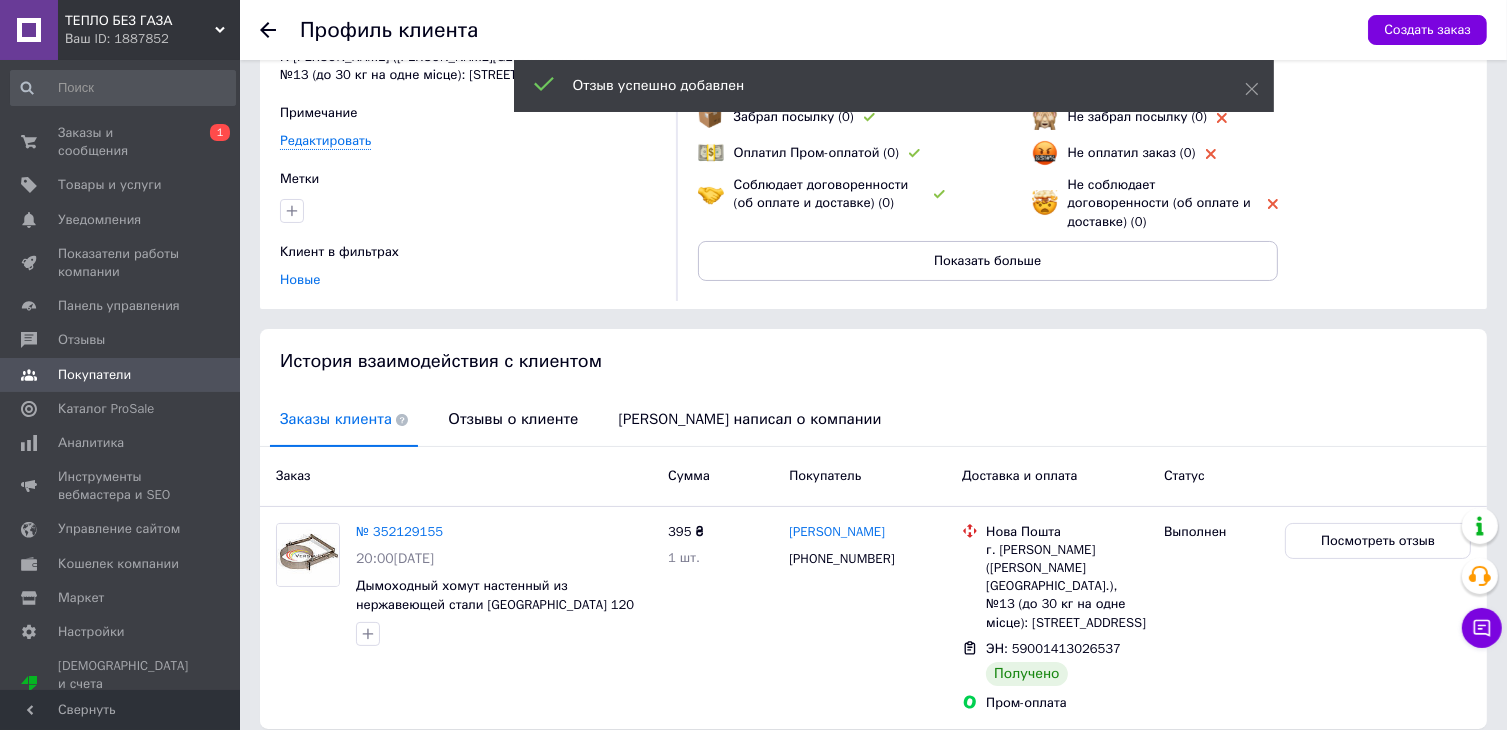 scroll, scrollTop: 194, scrollLeft: 0, axis: vertical 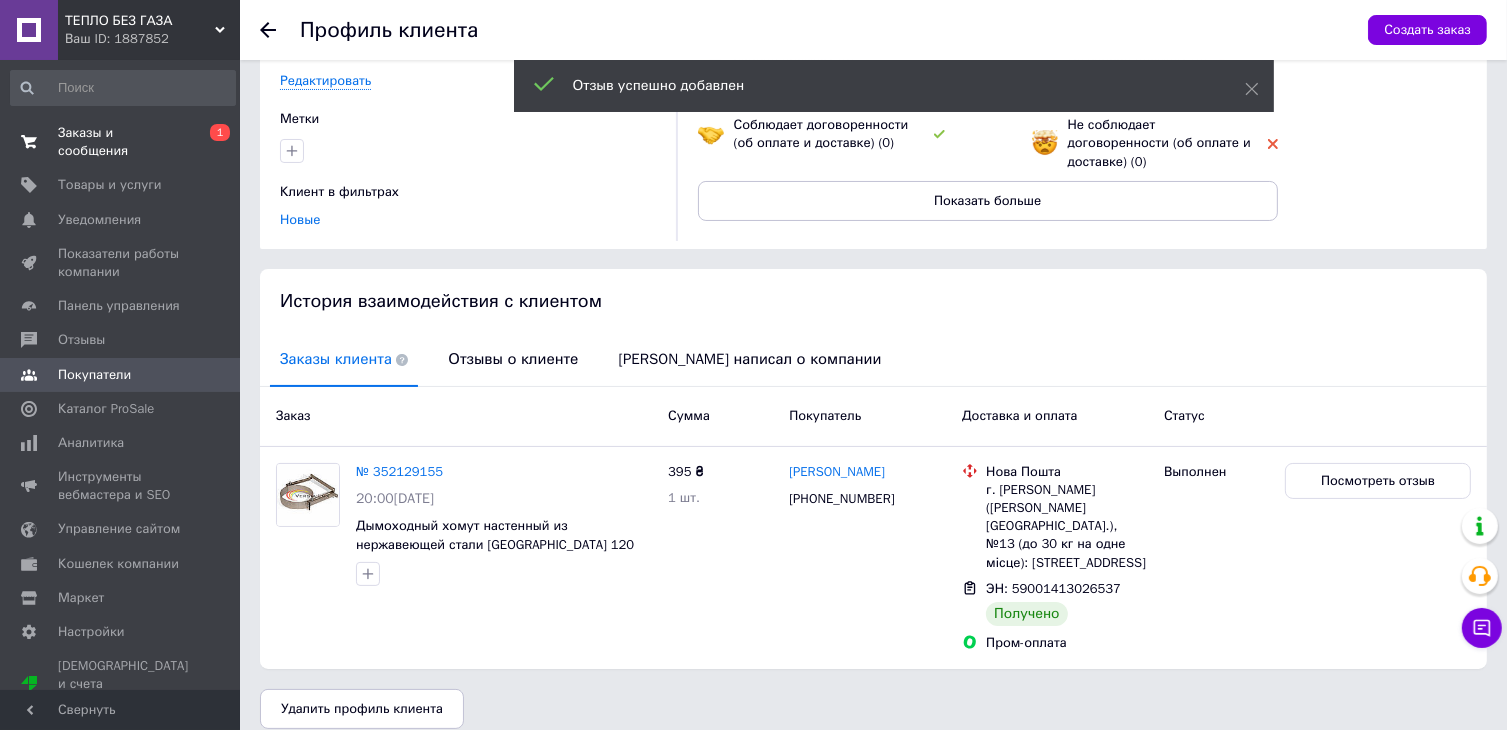 click on "Заказы и сообщения" at bounding box center [121, 142] 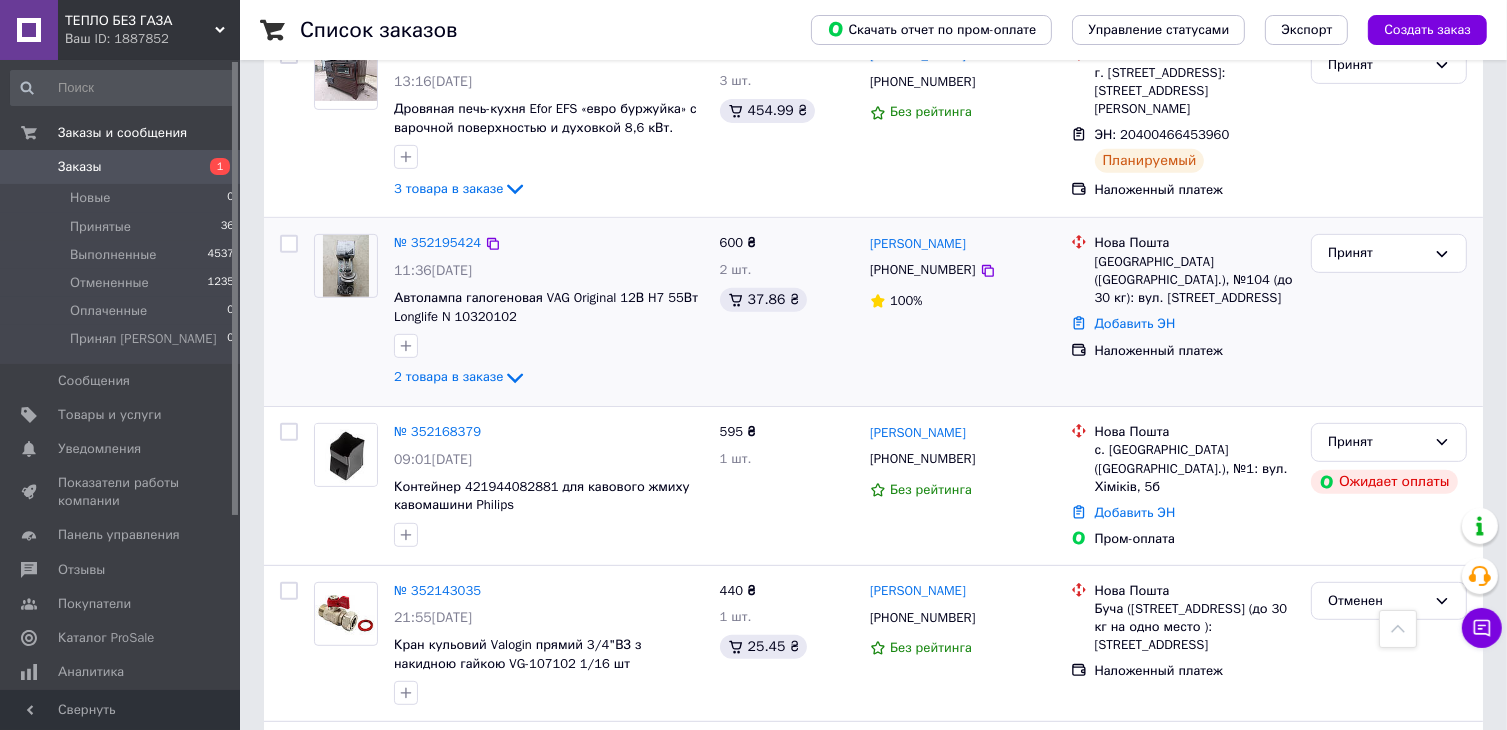 scroll, scrollTop: 1066, scrollLeft: 0, axis: vertical 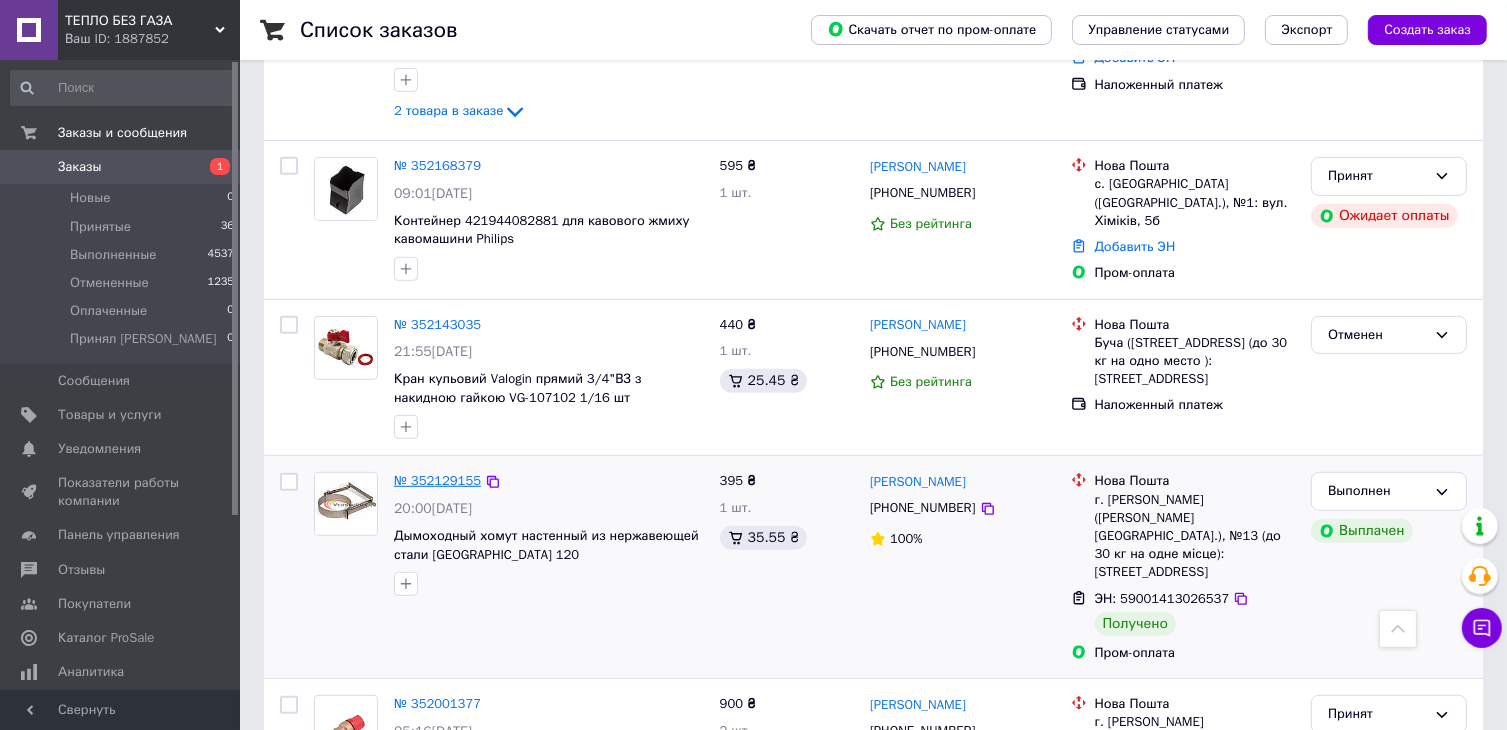 click on "№ 352129155" at bounding box center [437, 480] 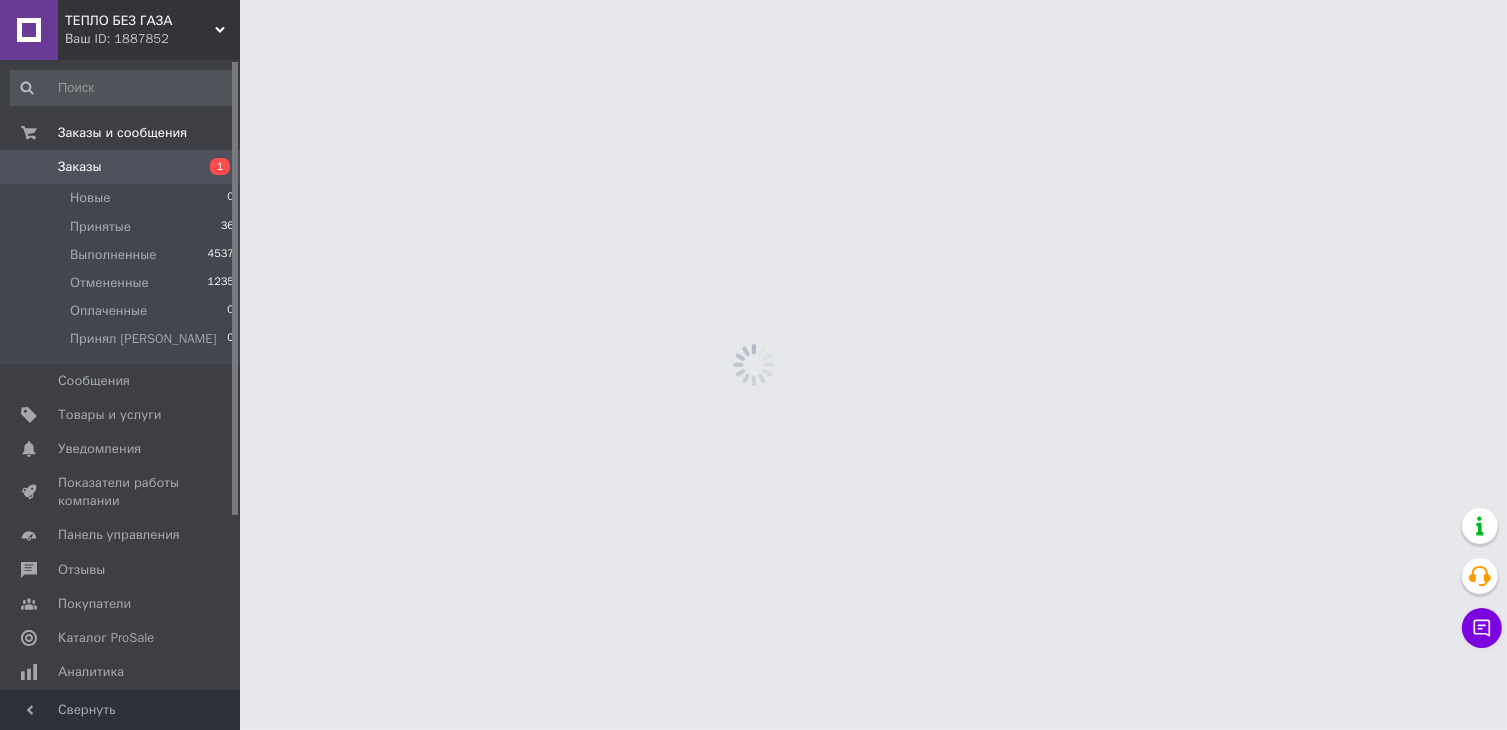 scroll, scrollTop: 0, scrollLeft: 0, axis: both 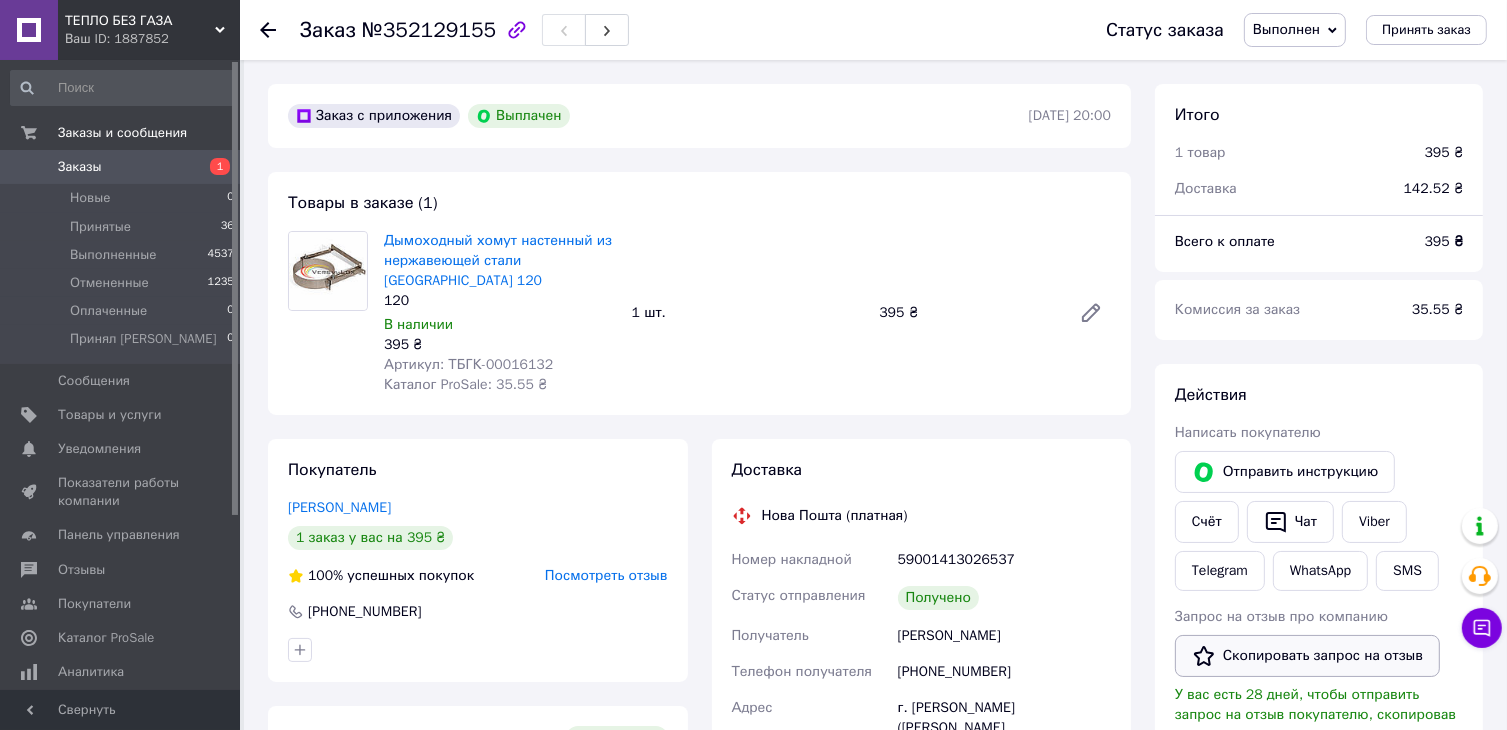 click on "Скопировать запрос на отзыв" at bounding box center (1307, 656) 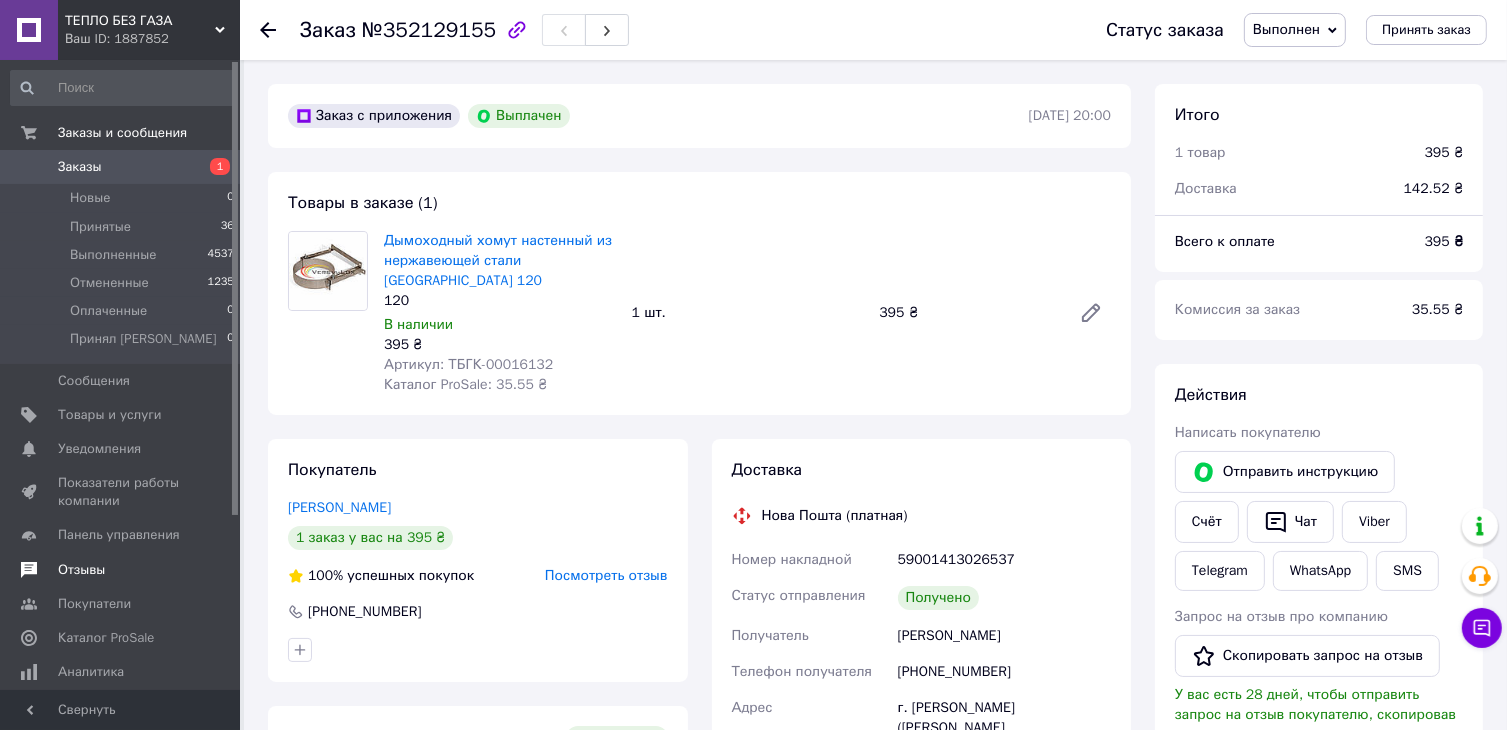 click on "Отзывы" at bounding box center (81, 570) 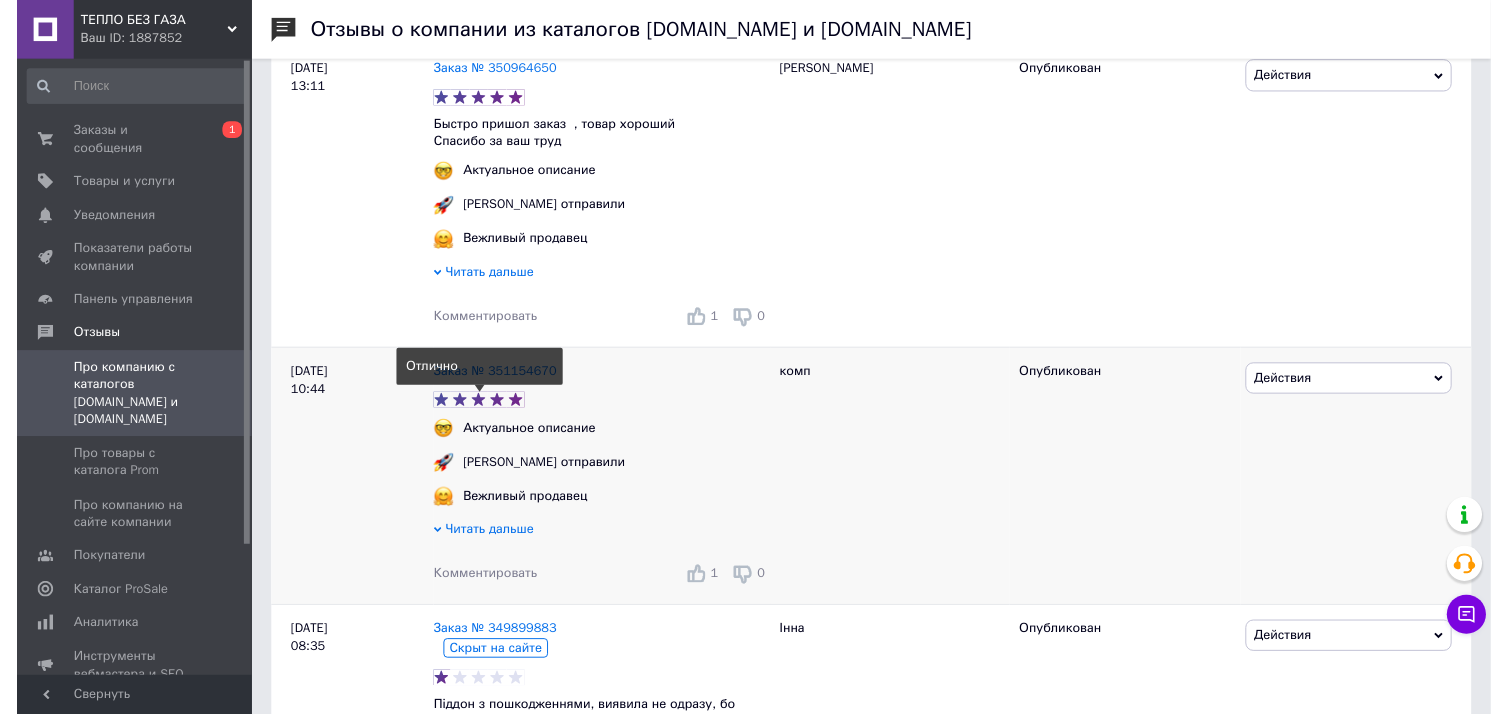 scroll, scrollTop: 1333, scrollLeft: 0, axis: vertical 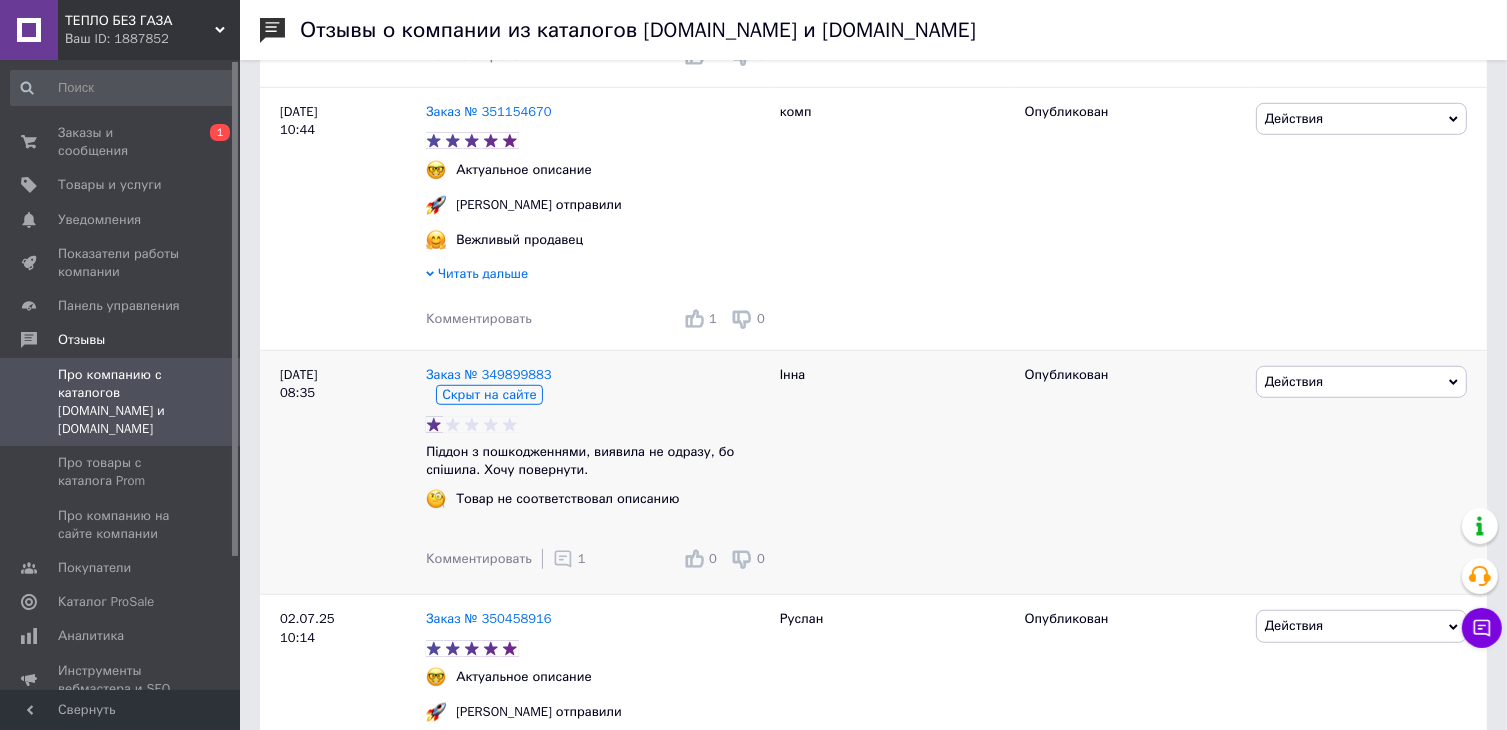 click 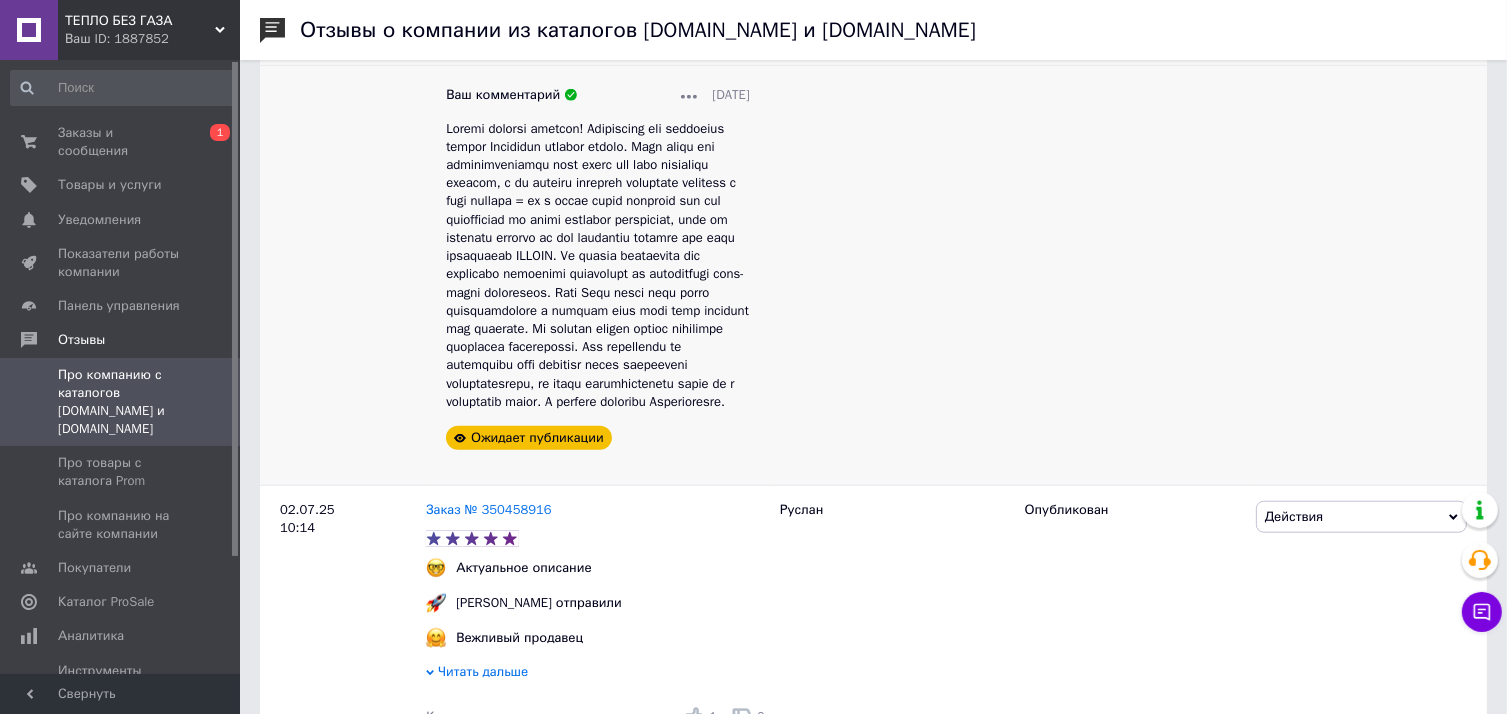 scroll, scrollTop: 1600, scrollLeft: 0, axis: vertical 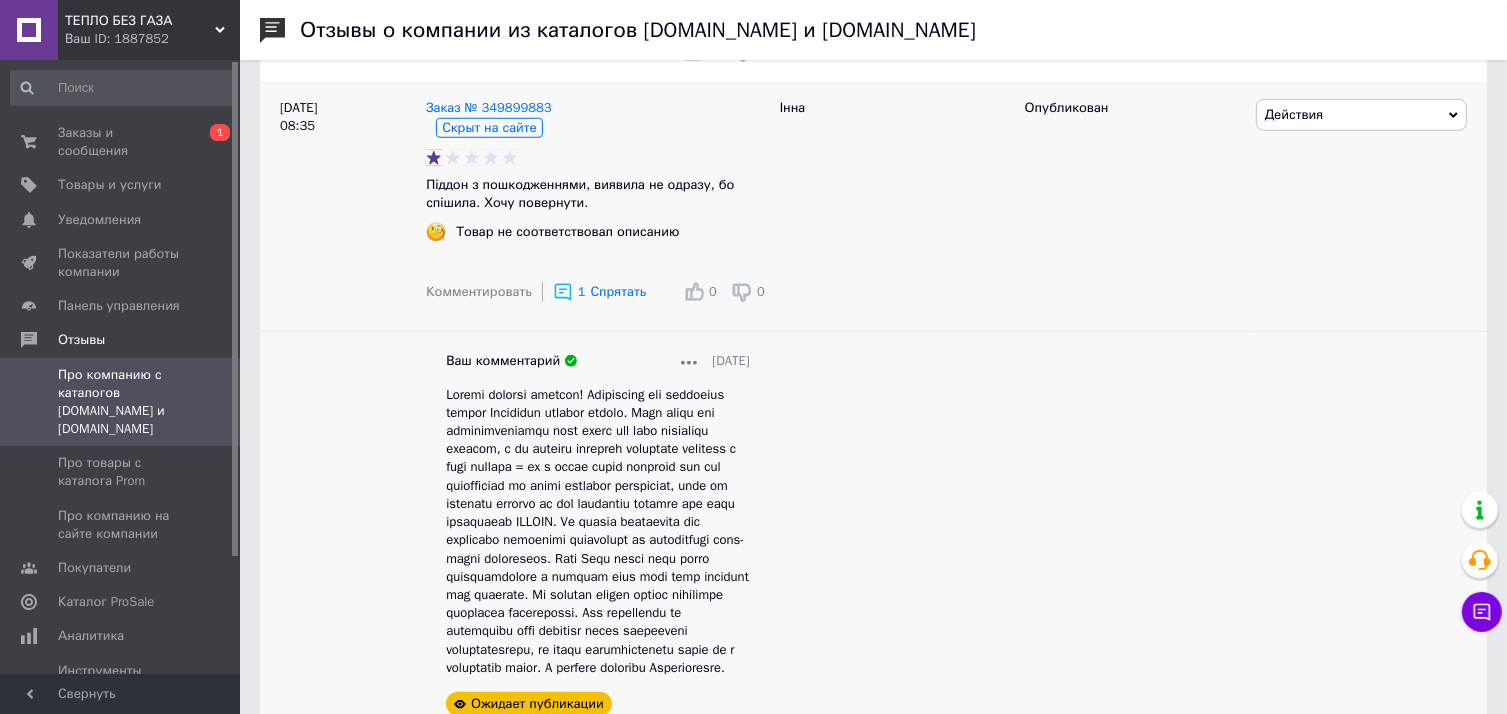 click 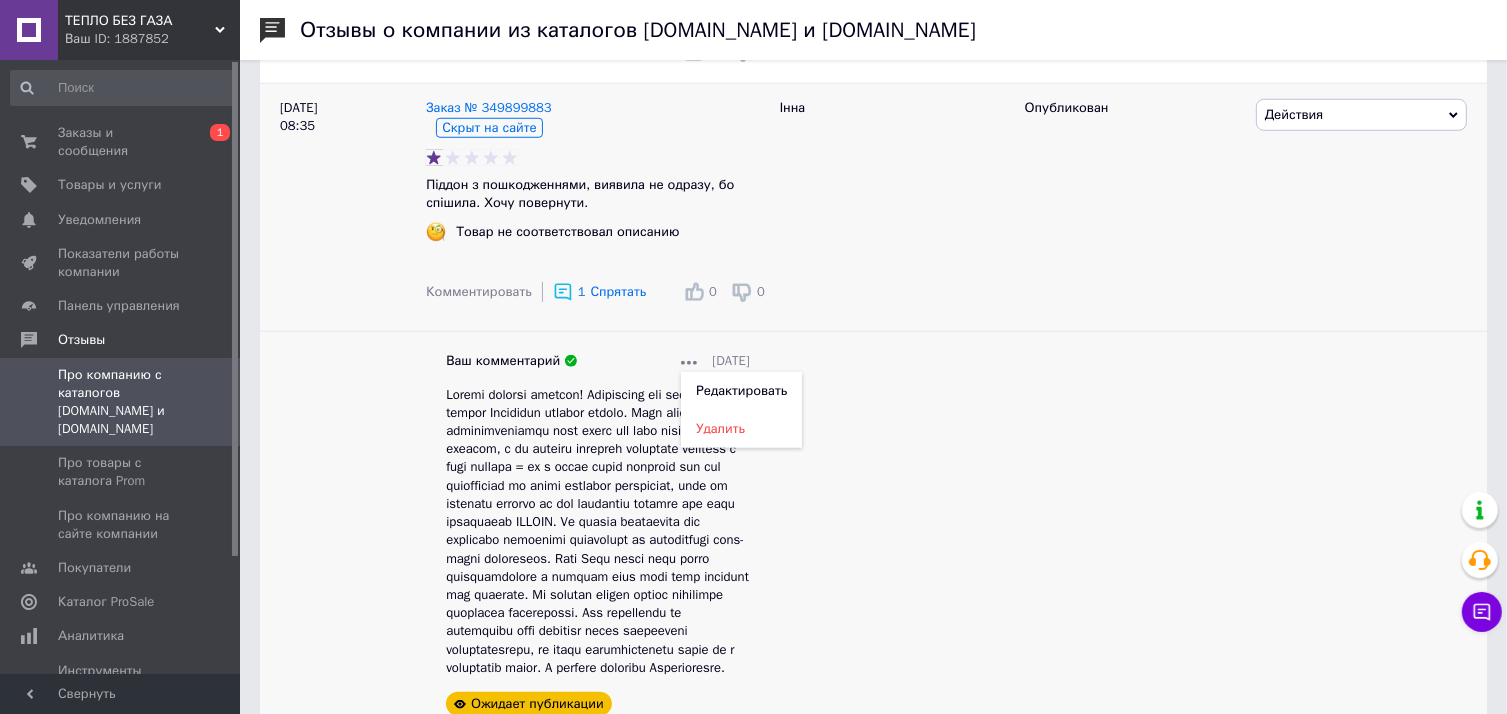 click 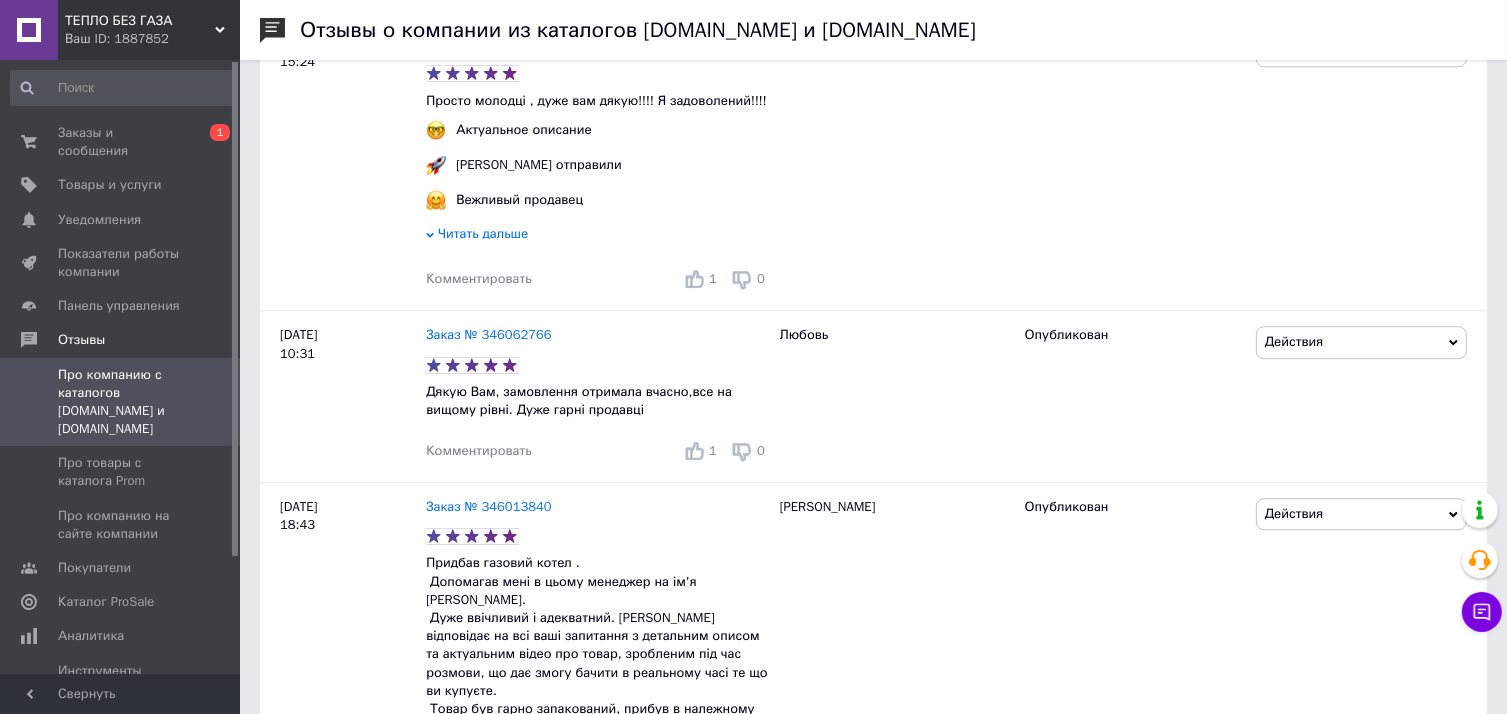 scroll, scrollTop: 5333, scrollLeft: 0, axis: vertical 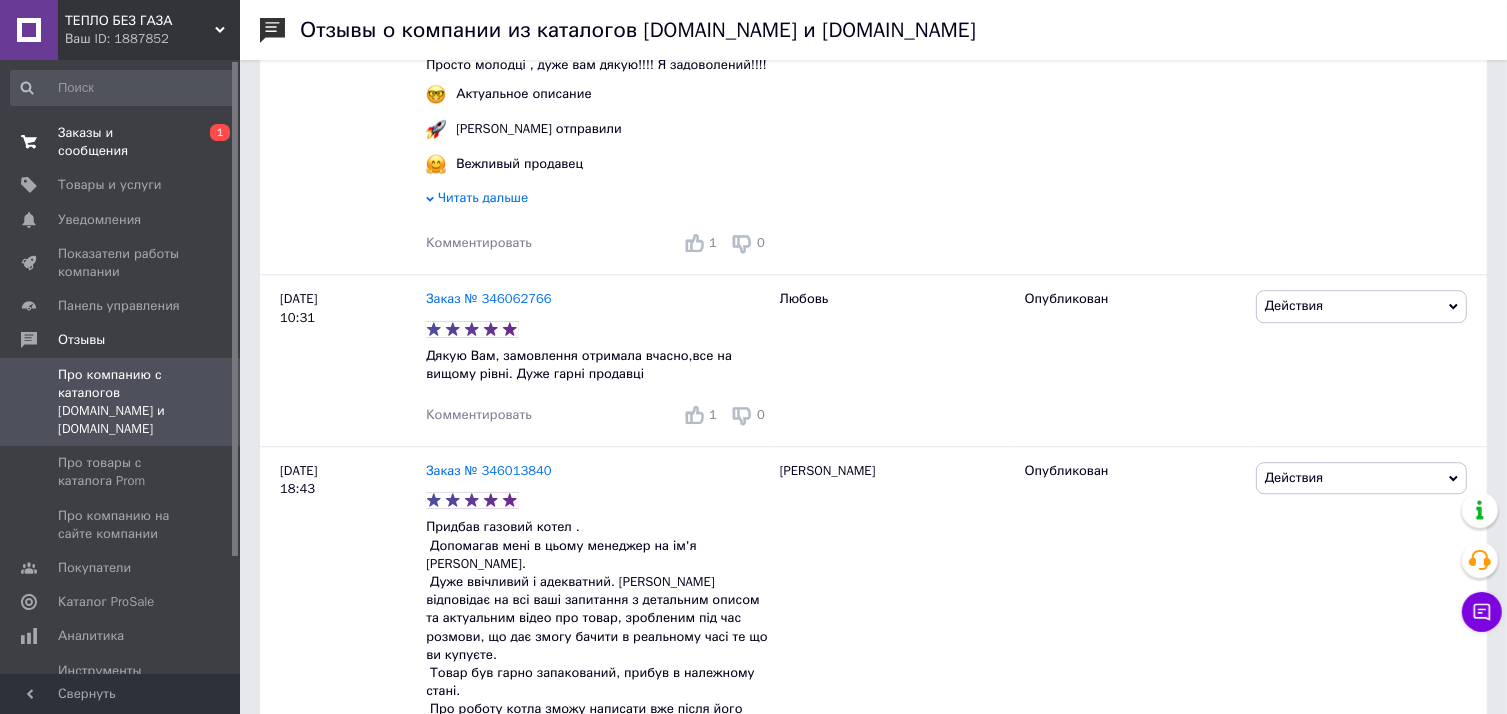 click on "0 1" at bounding box center (212, 142) 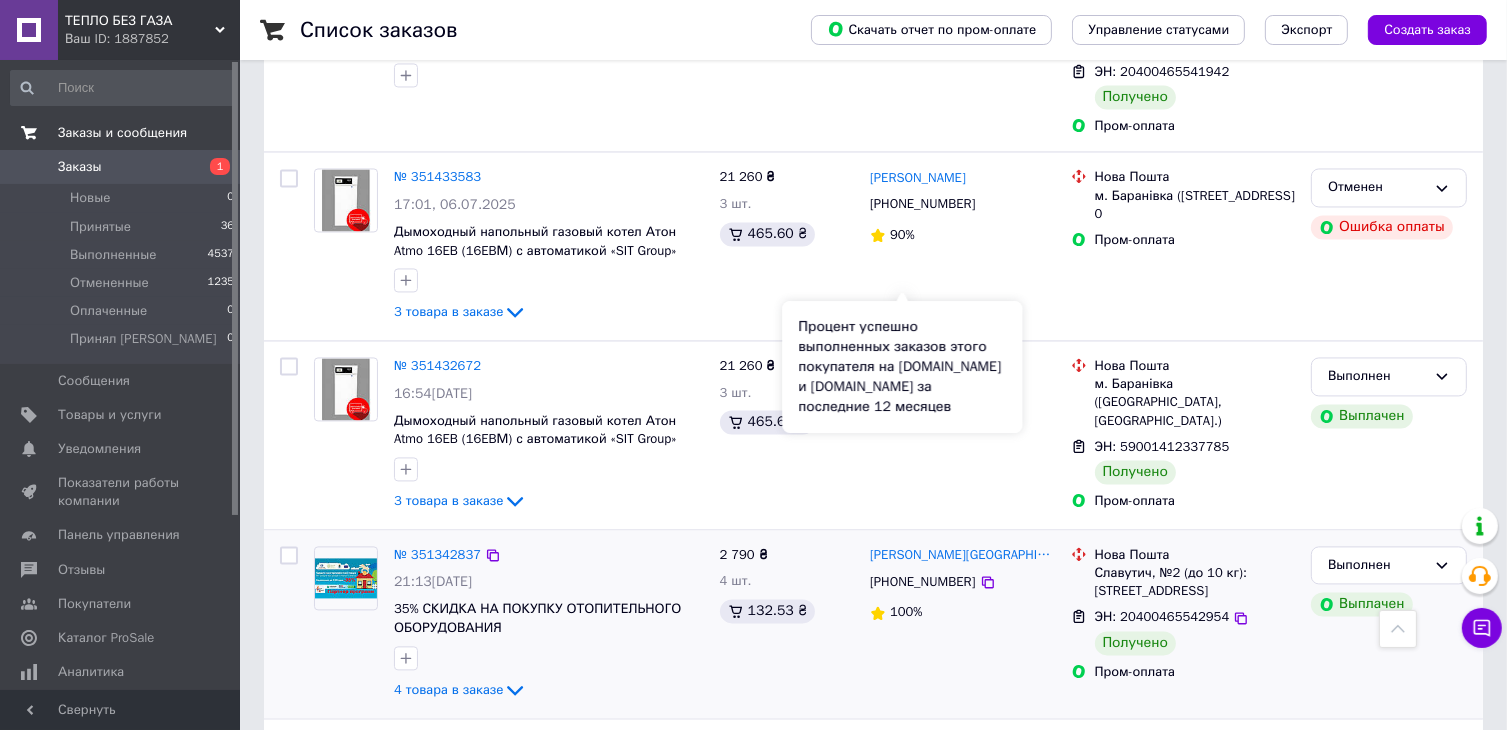 scroll, scrollTop: 4000, scrollLeft: 0, axis: vertical 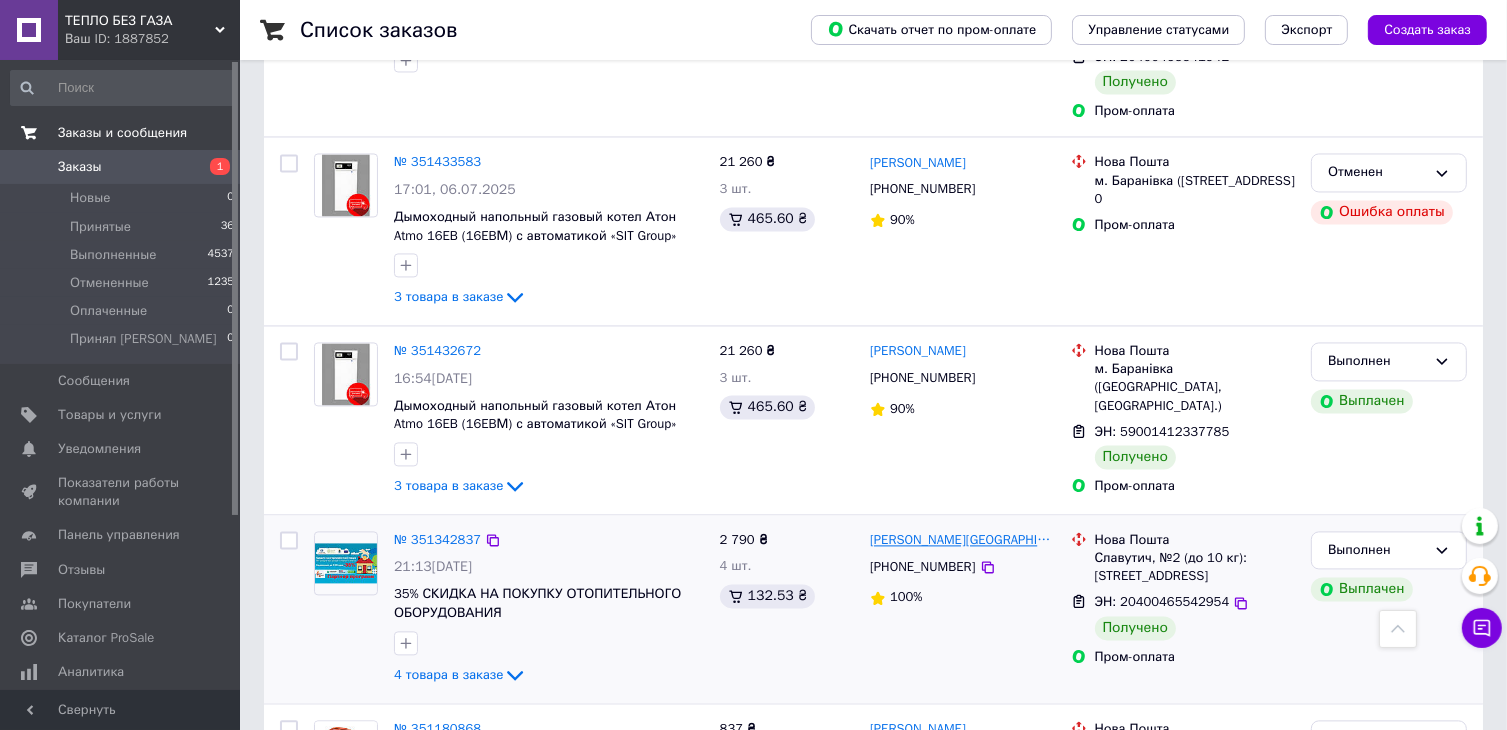 click on "[PERSON_NAME][GEOGRAPHIC_DATA]" at bounding box center (962, 540) 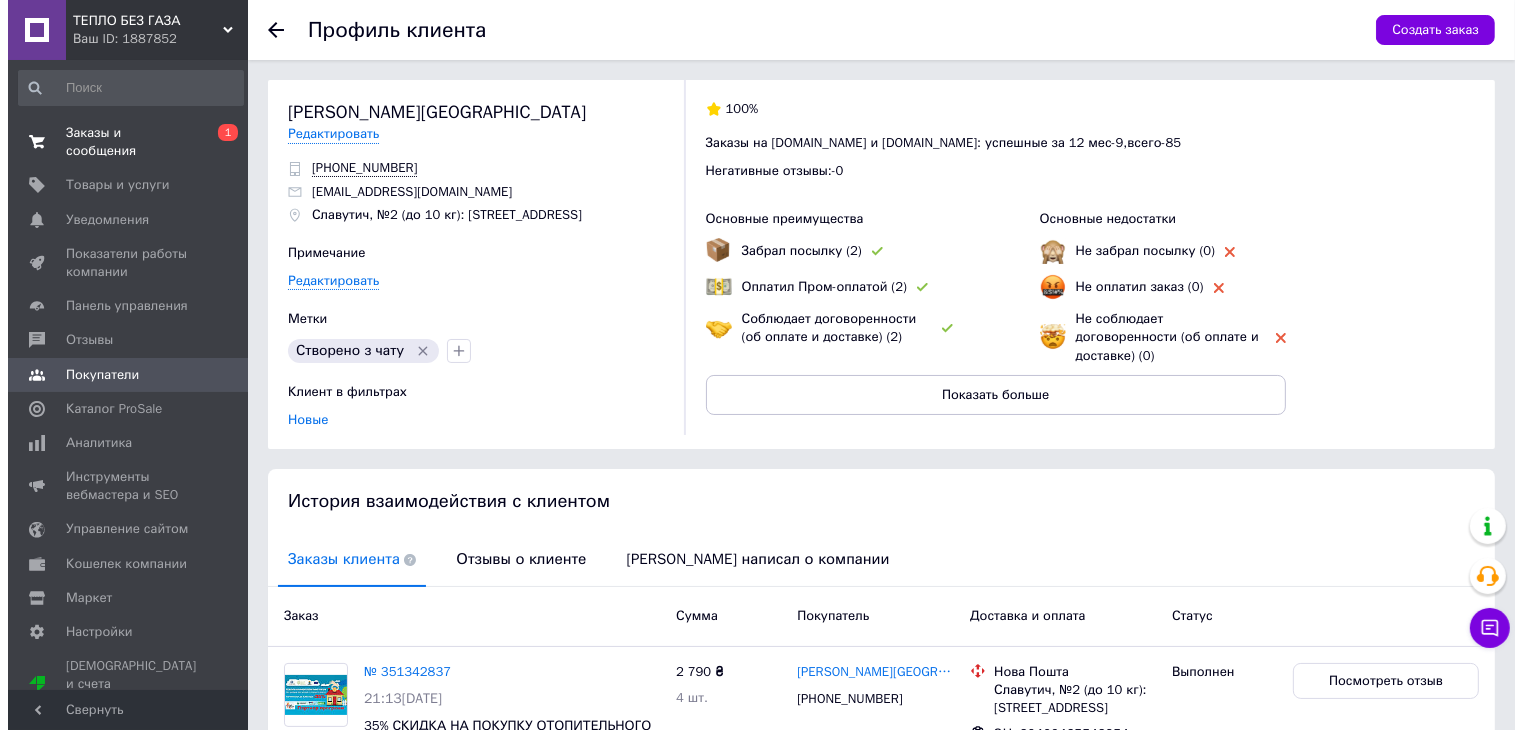 scroll, scrollTop: 164, scrollLeft: 0, axis: vertical 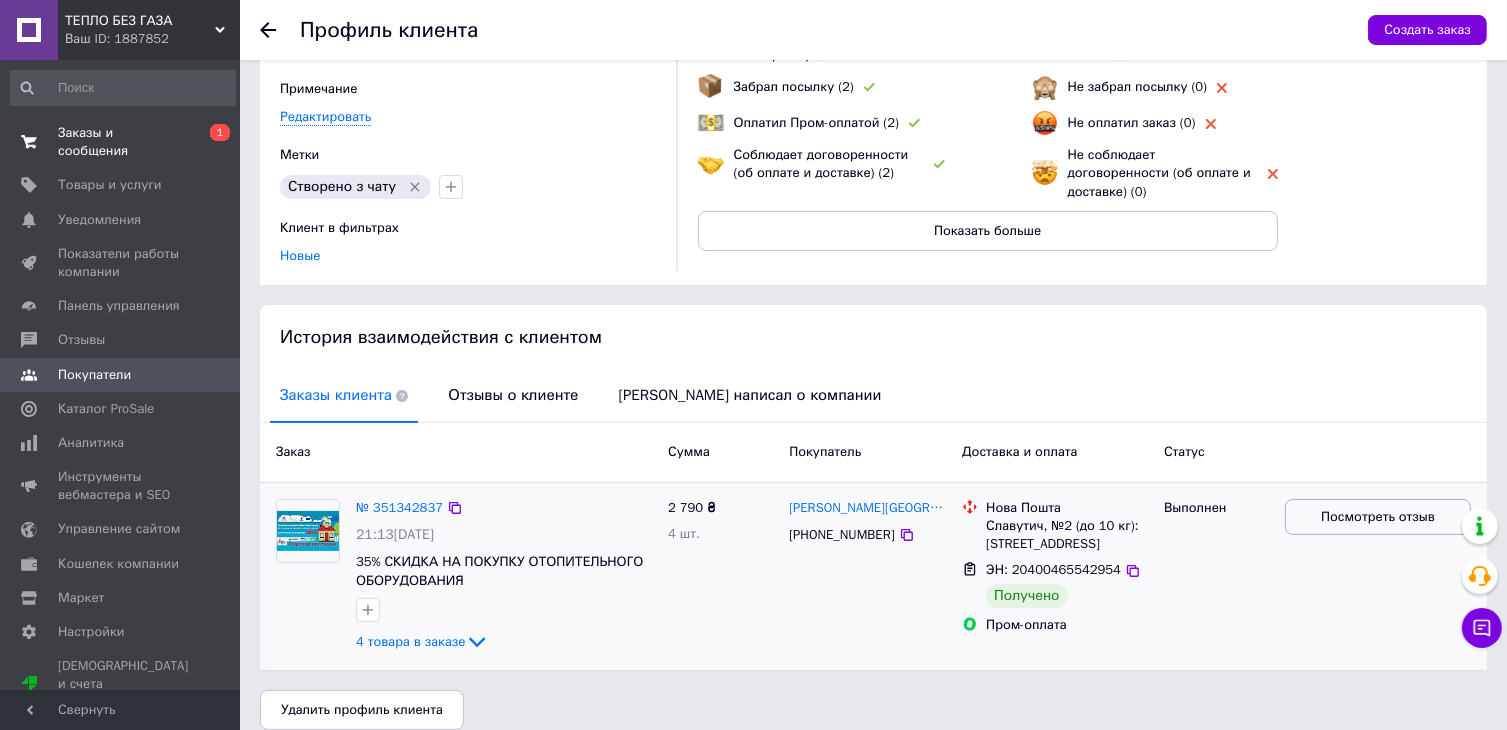 click on "Посмотреть отзыв" at bounding box center [1378, 517] 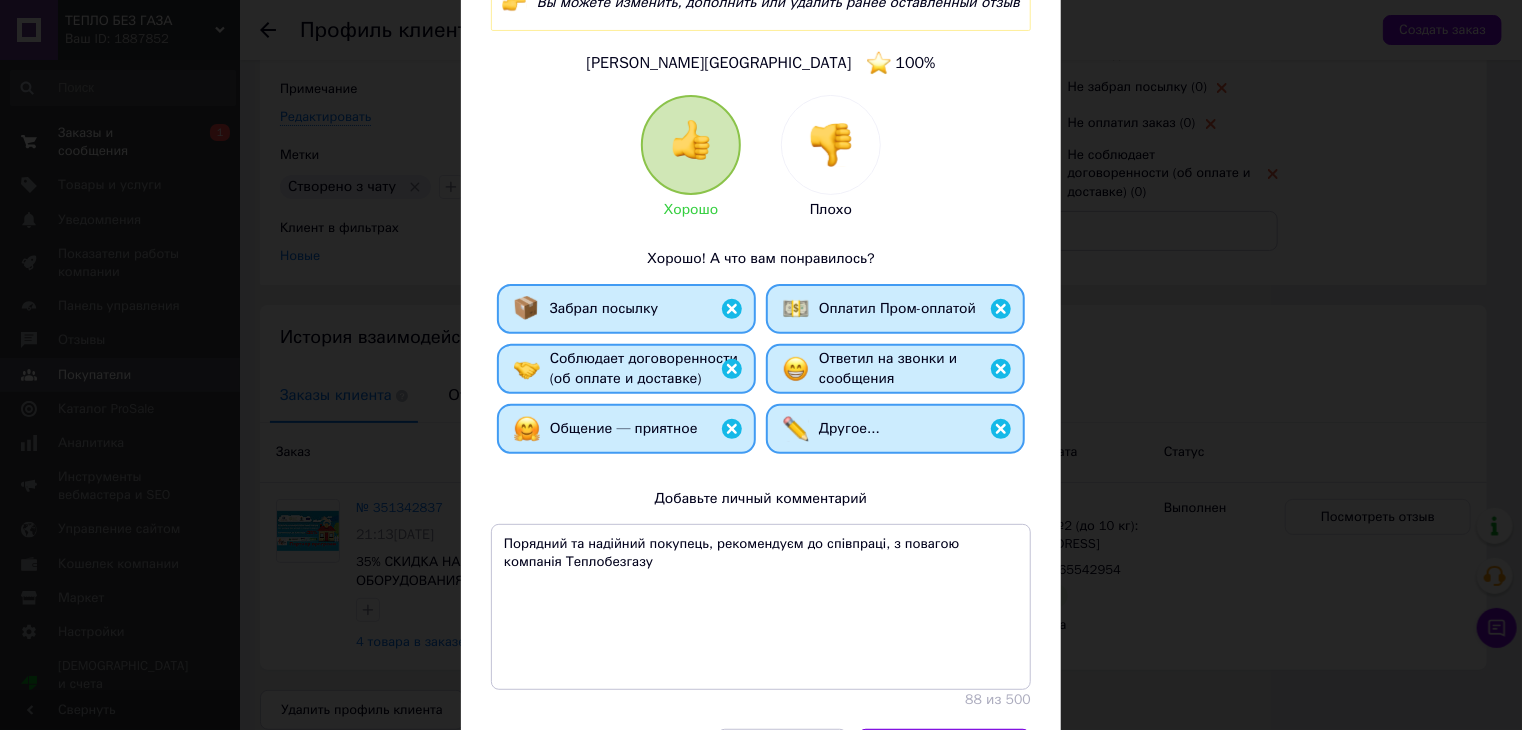 scroll, scrollTop: 266, scrollLeft: 0, axis: vertical 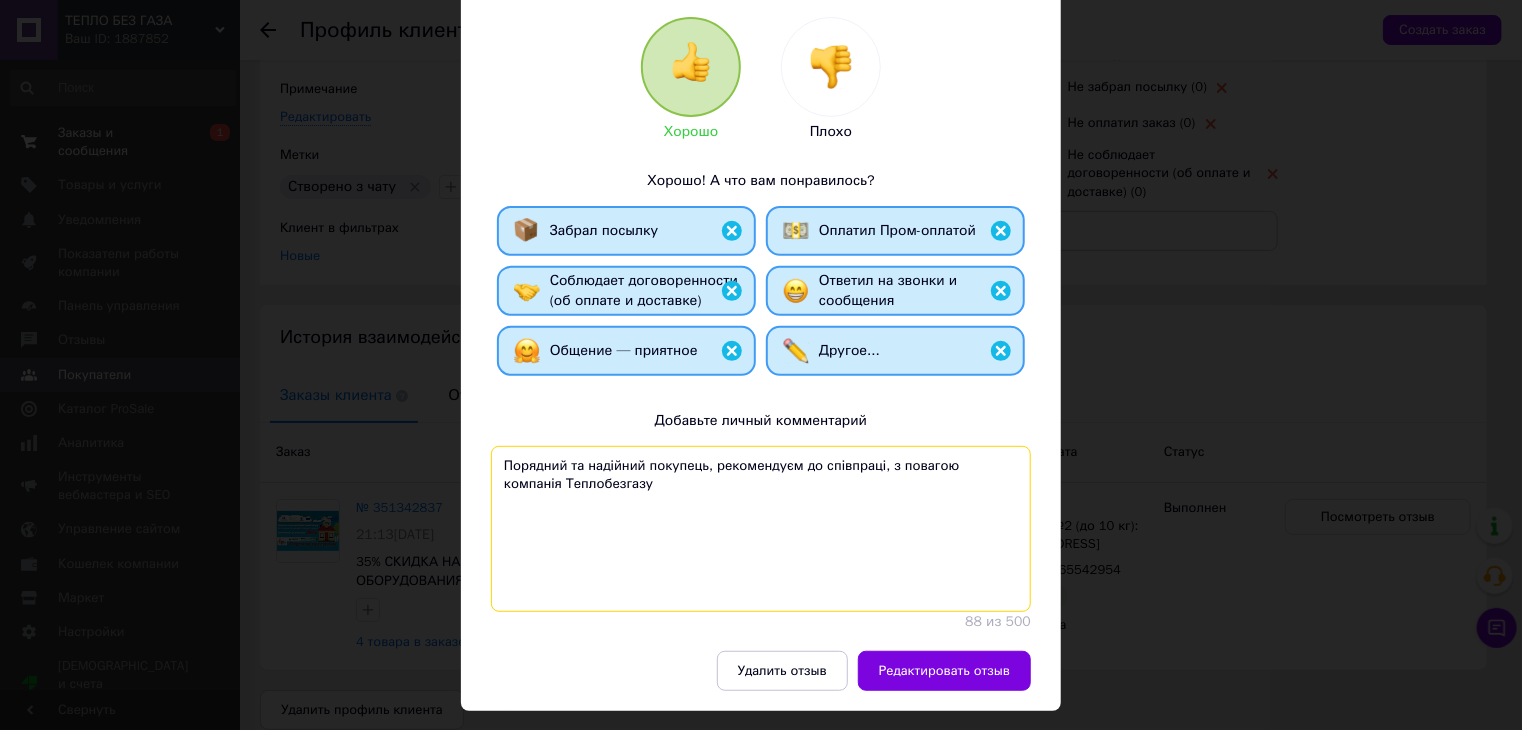 drag, startPoint x: 548, startPoint y: 461, endPoint x: 498, endPoint y: 445, distance: 52.49762 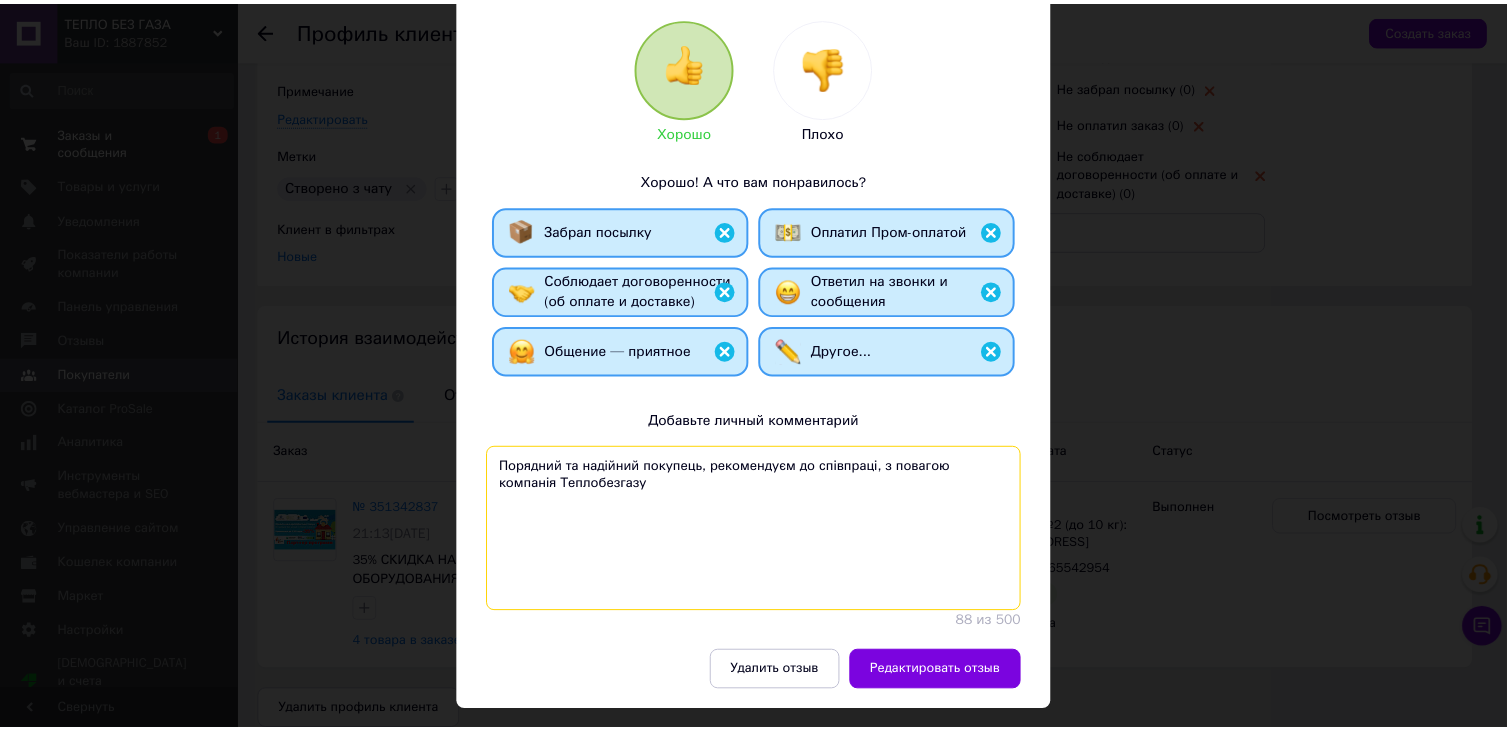 scroll, scrollTop: 0, scrollLeft: 0, axis: both 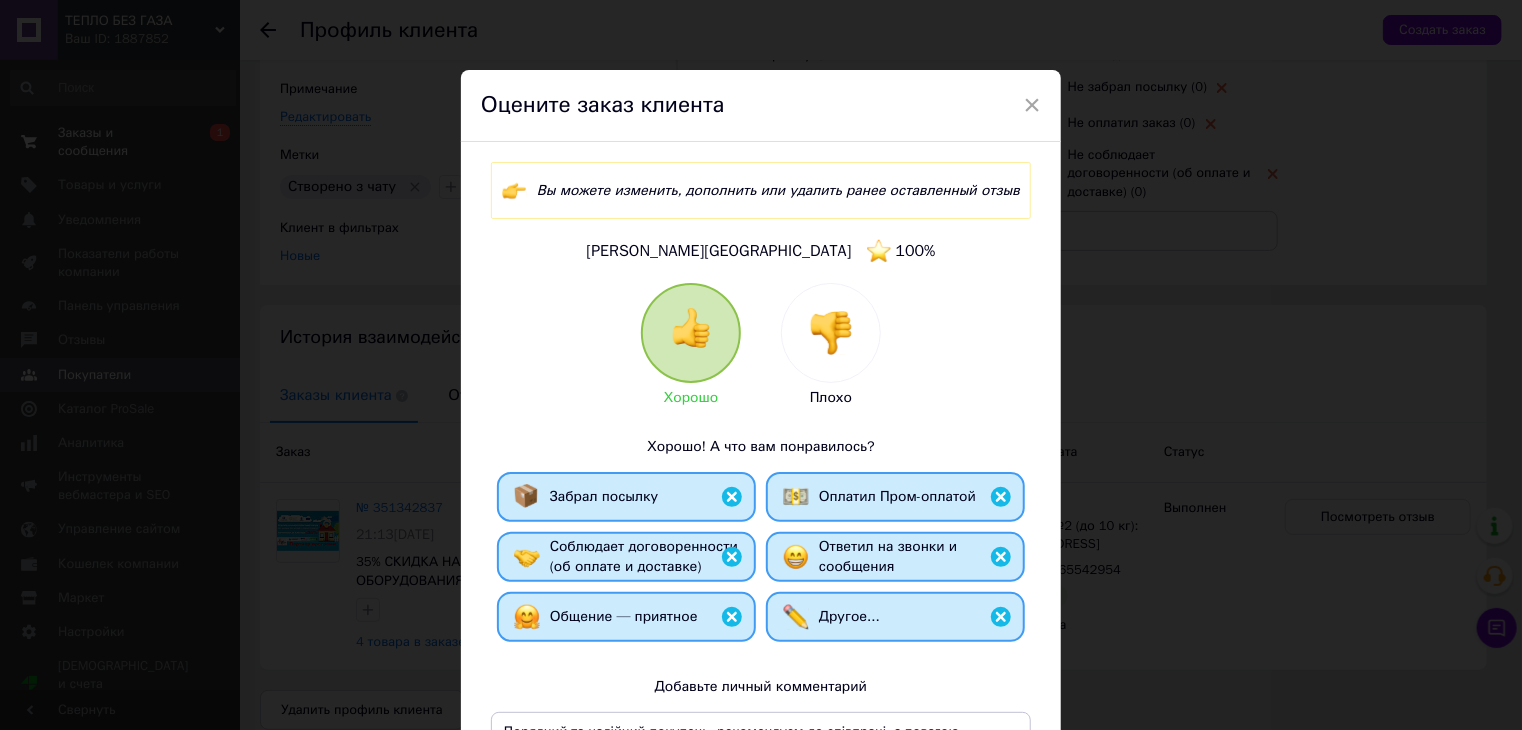 click on "Оцените заказ клиента" at bounding box center (761, 106) 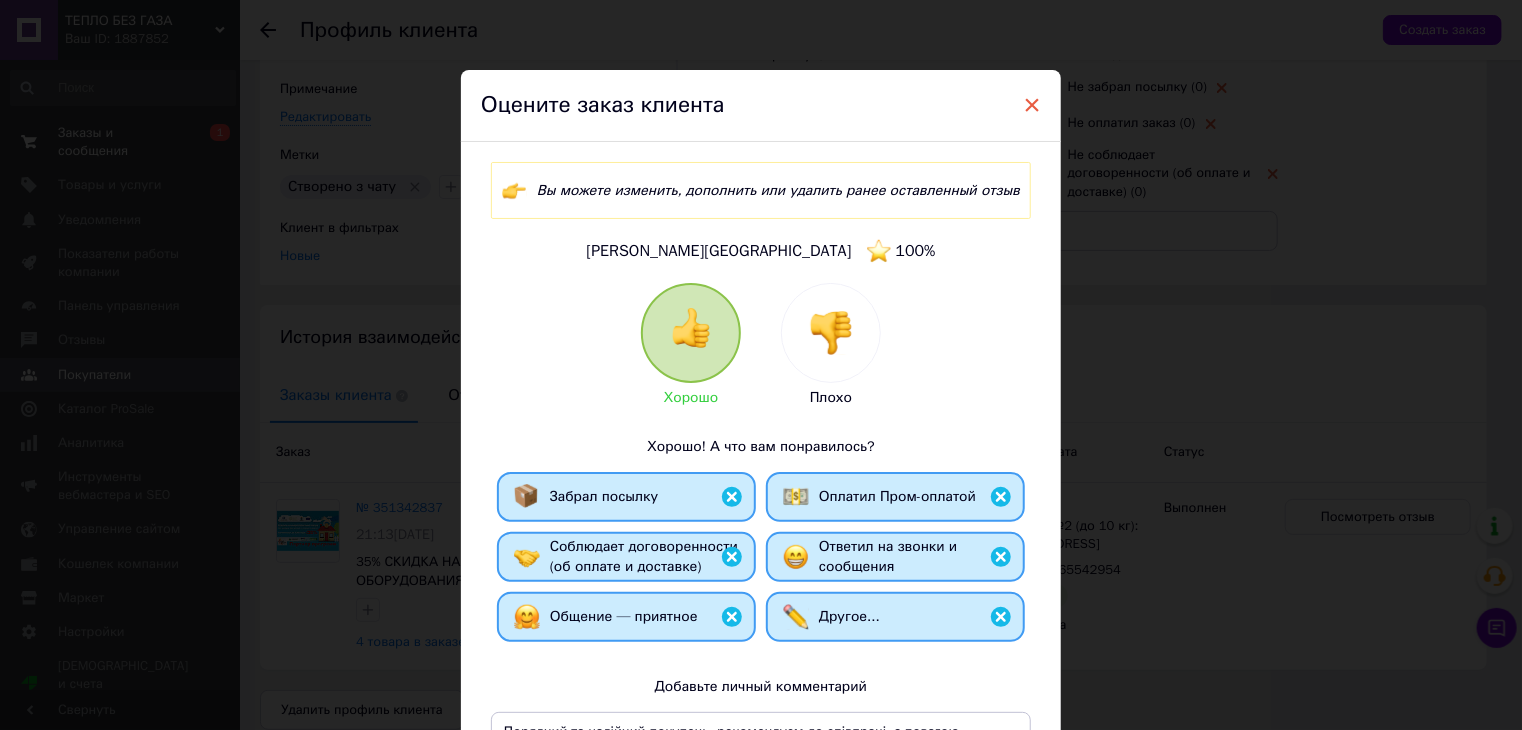 click on "×" at bounding box center [1032, 105] 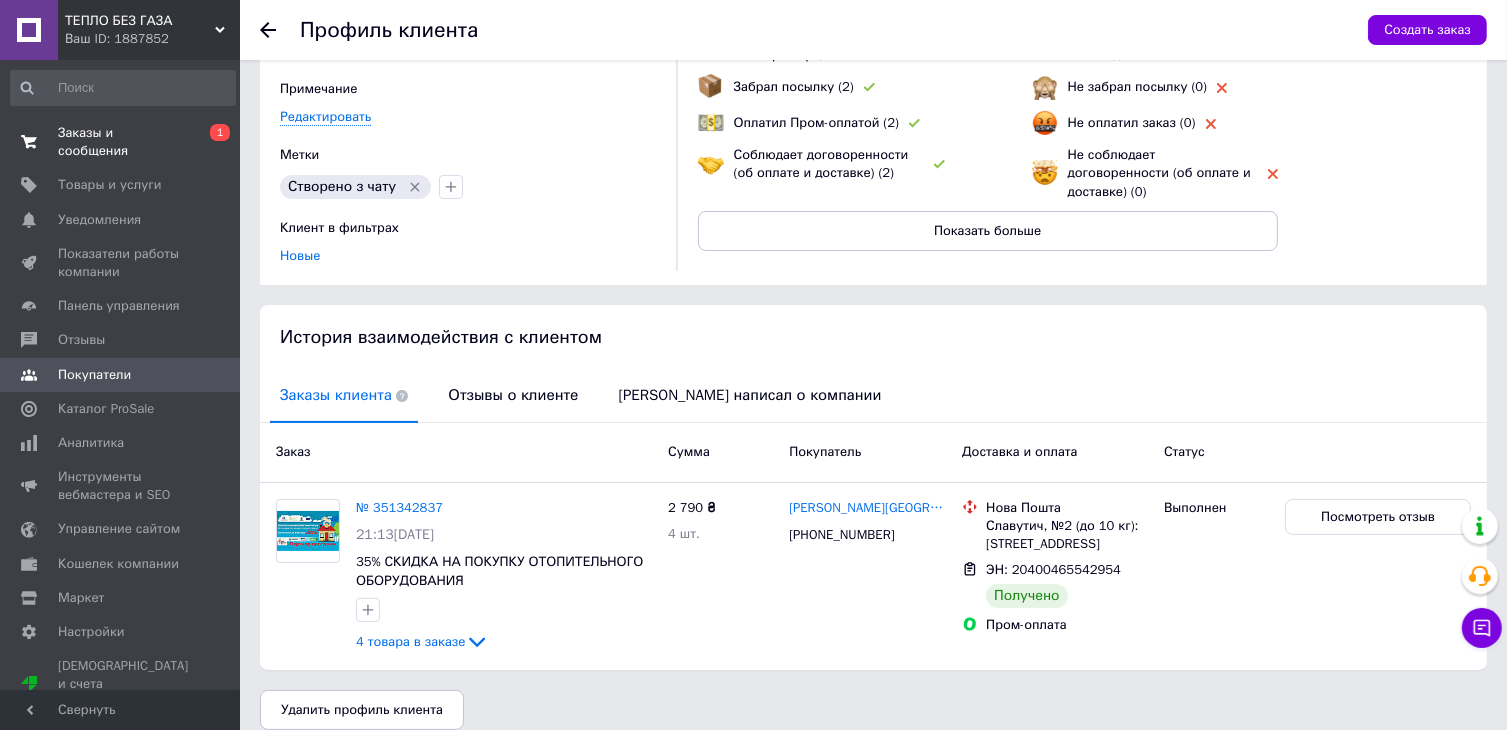 click at bounding box center (280, 30) 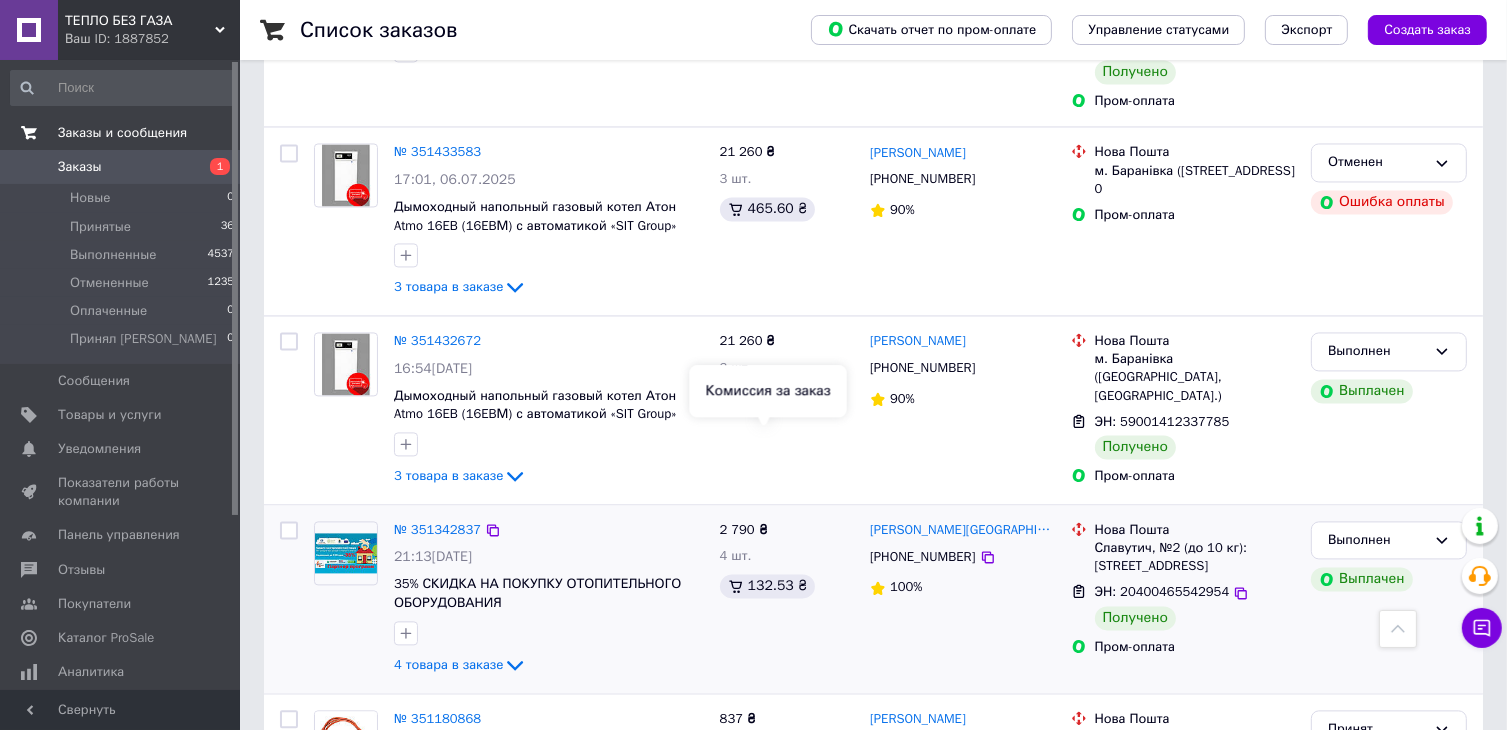 scroll, scrollTop: 4000, scrollLeft: 0, axis: vertical 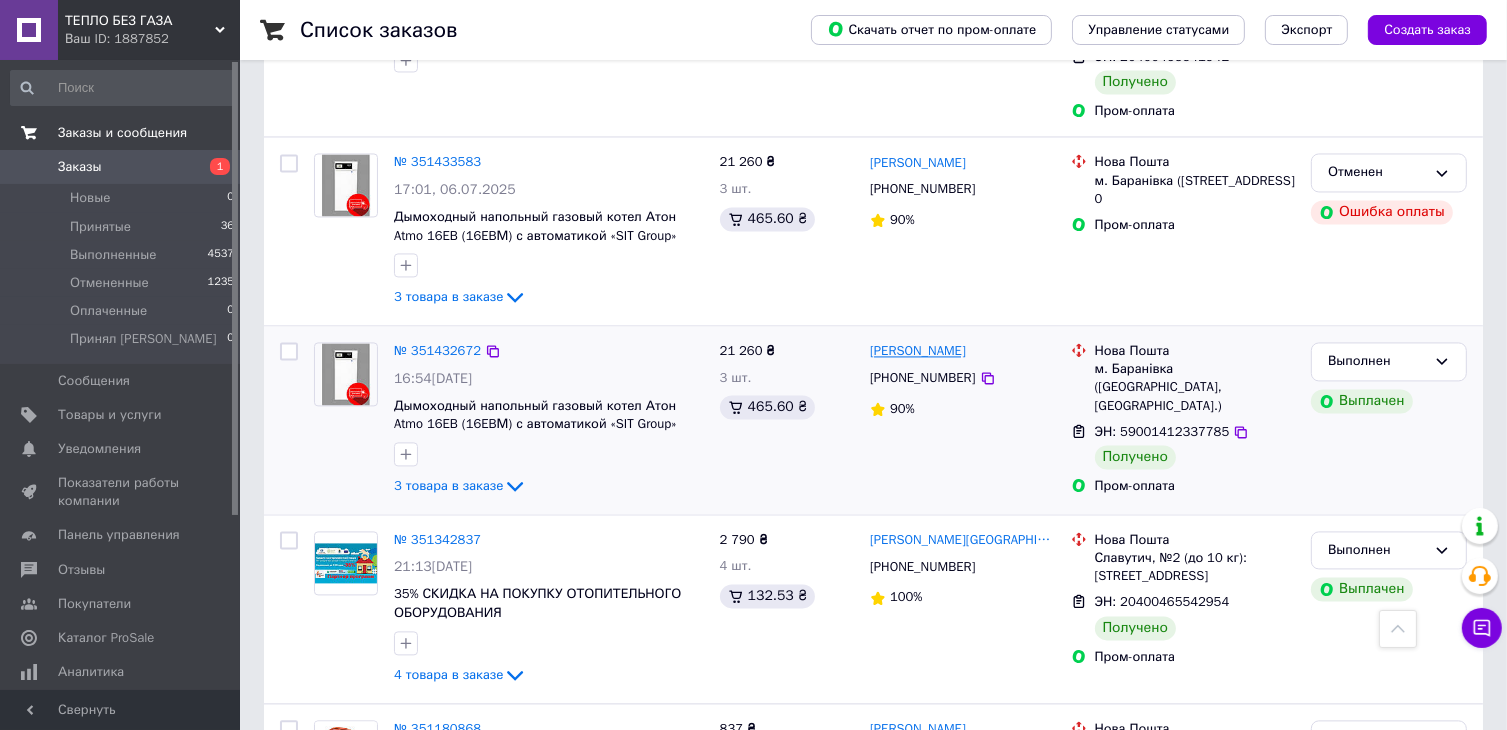 click on "[PERSON_NAME]" at bounding box center (918, 351) 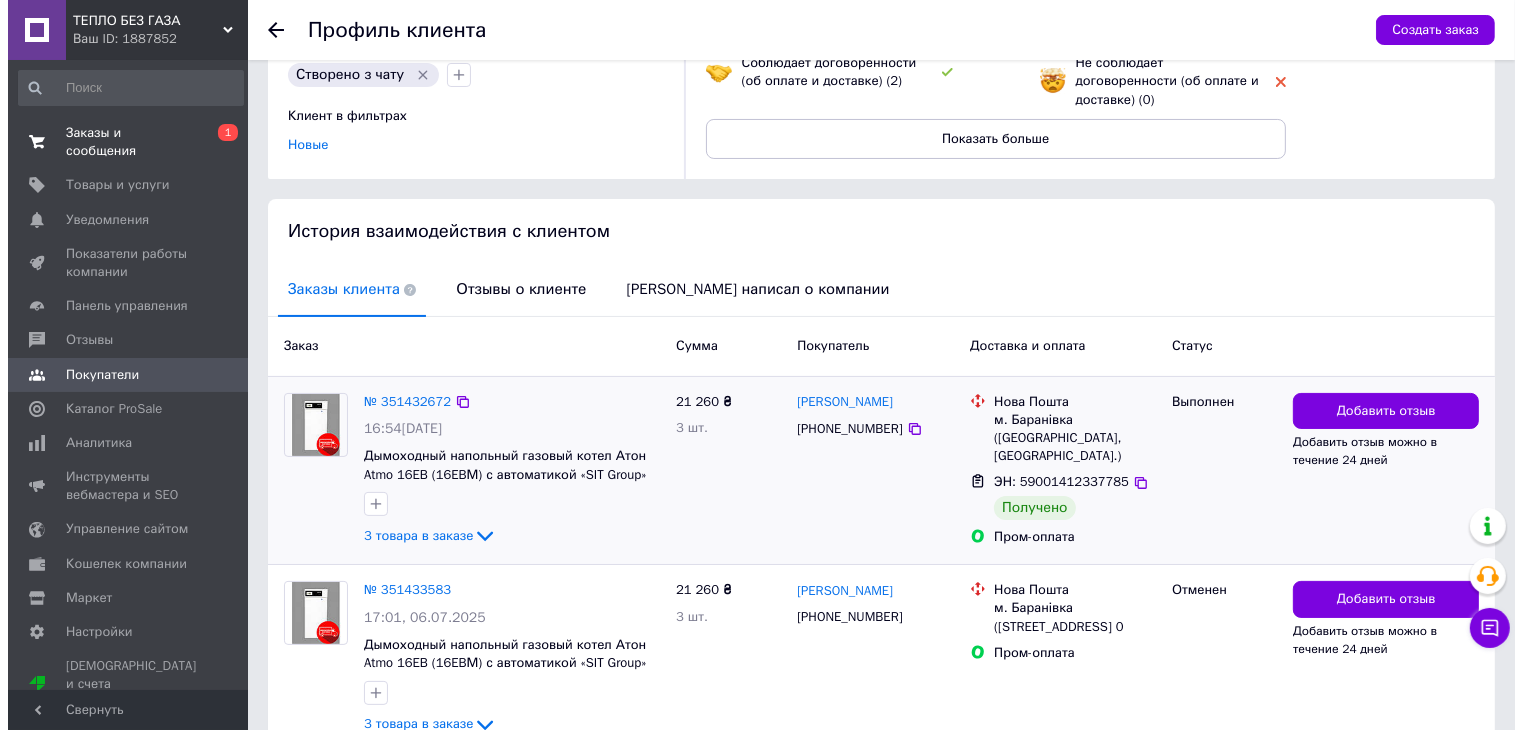 scroll, scrollTop: 266, scrollLeft: 0, axis: vertical 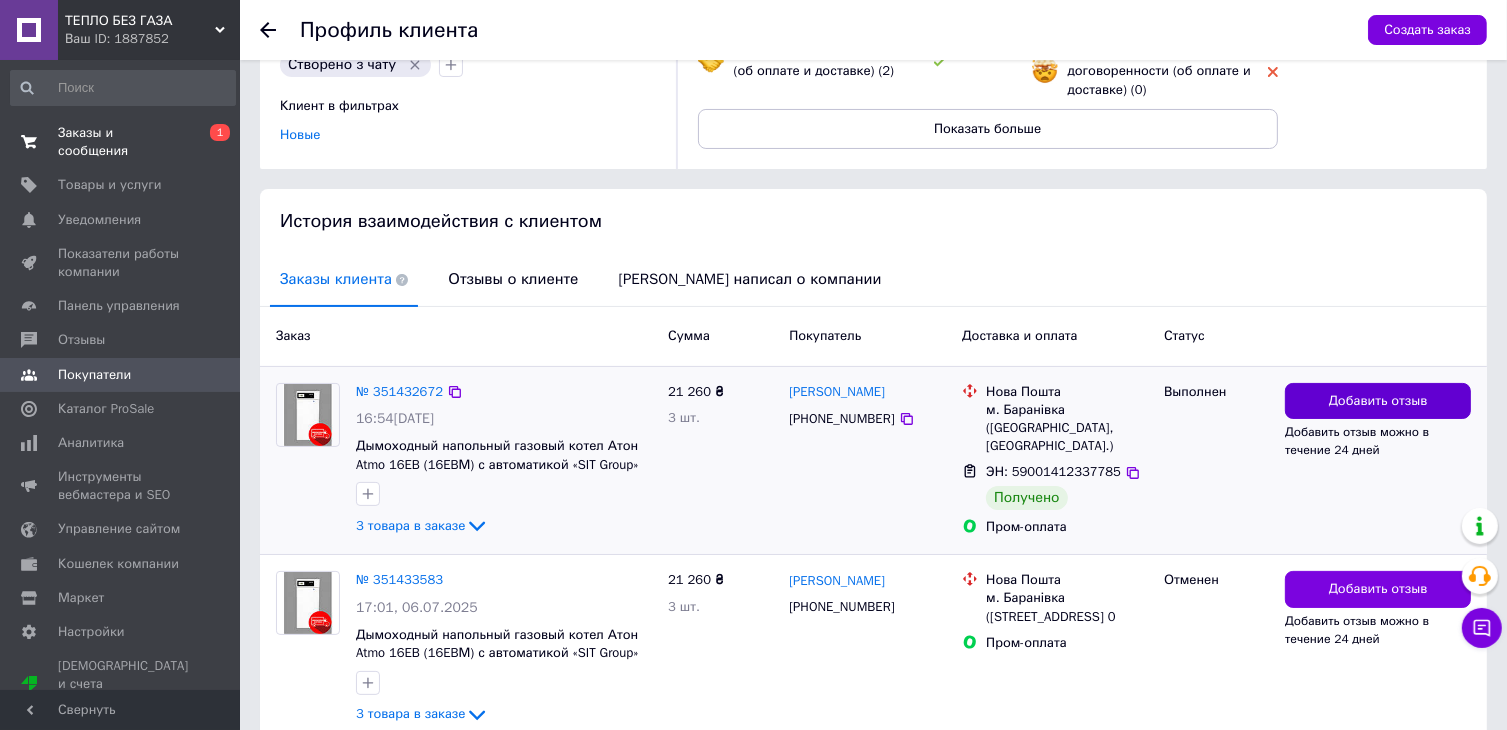 click on "Добавить отзыв" at bounding box center (1378, 401) 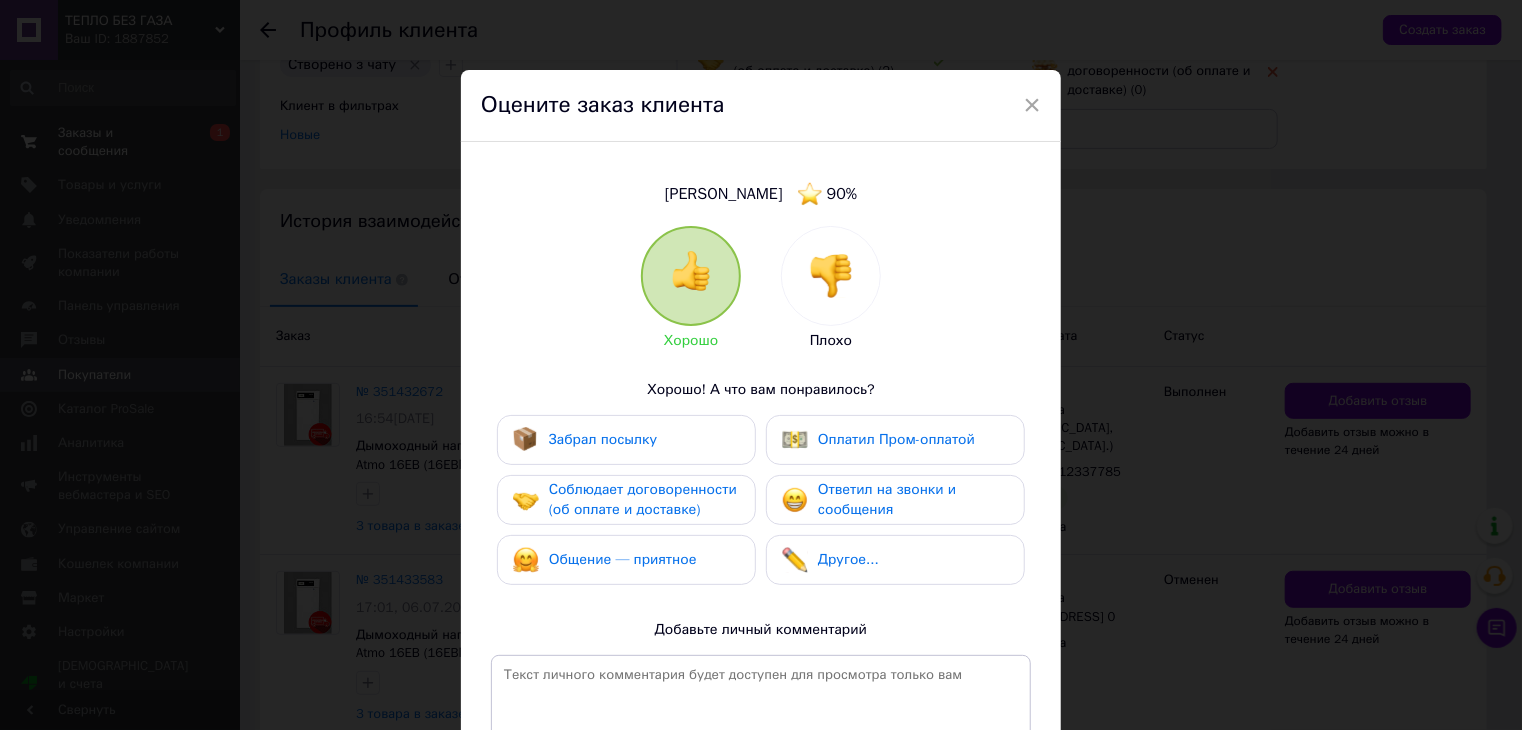click on "Общение — приятное" at bounding box center [623, 559] 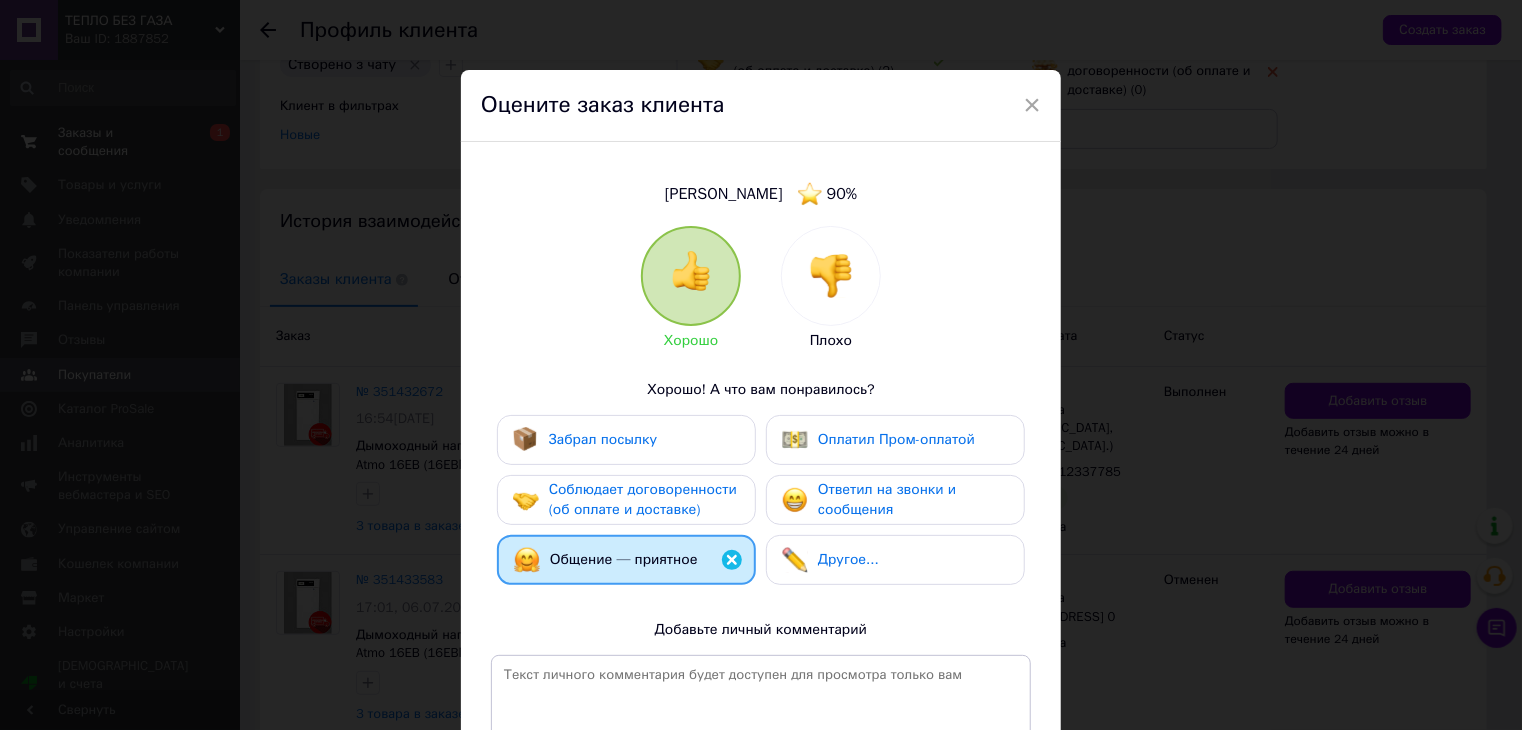 click on "Соблюдает договоренности (об оплате и доставке)" at bounding box center (643, 499) 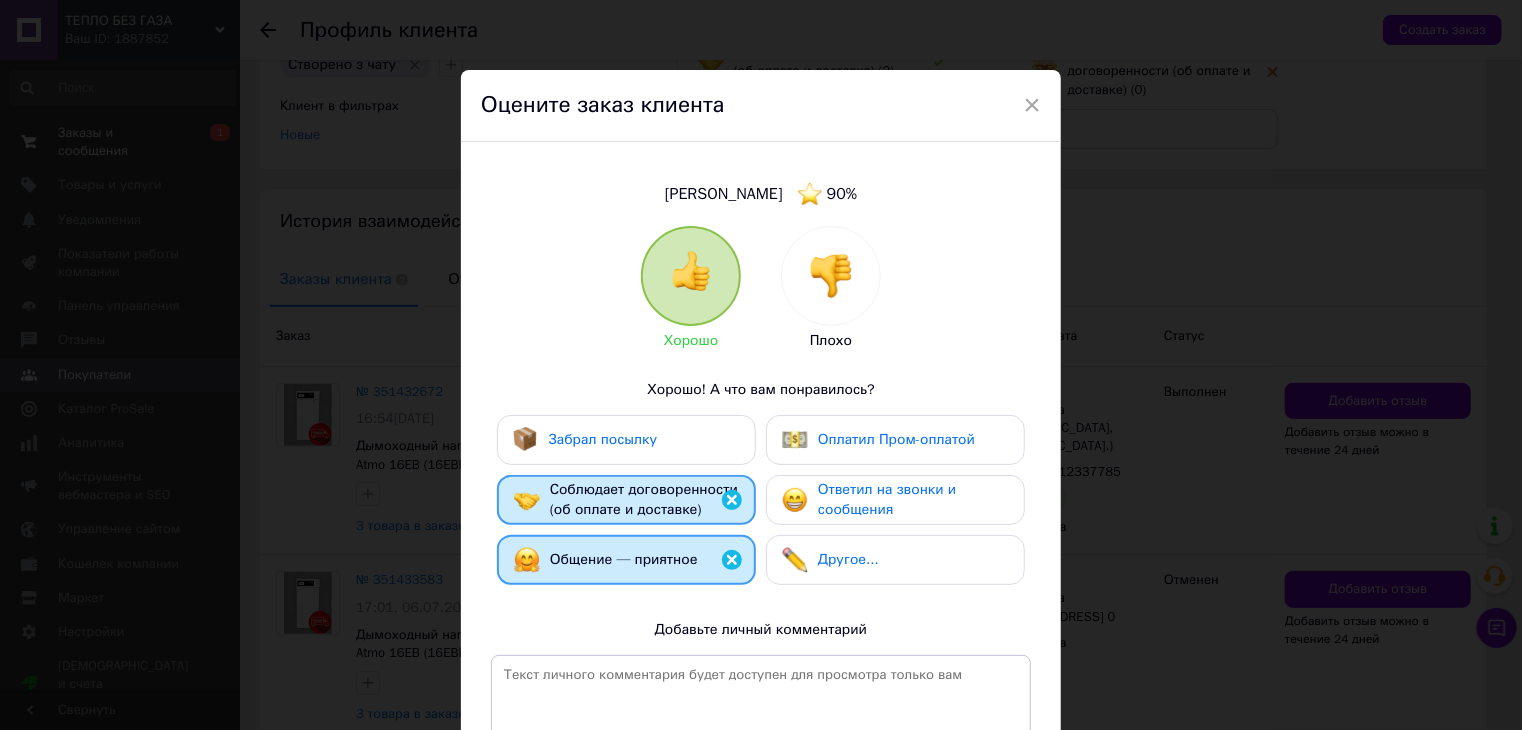 click on "Забрал посылку" at bounding box center [626, 440] 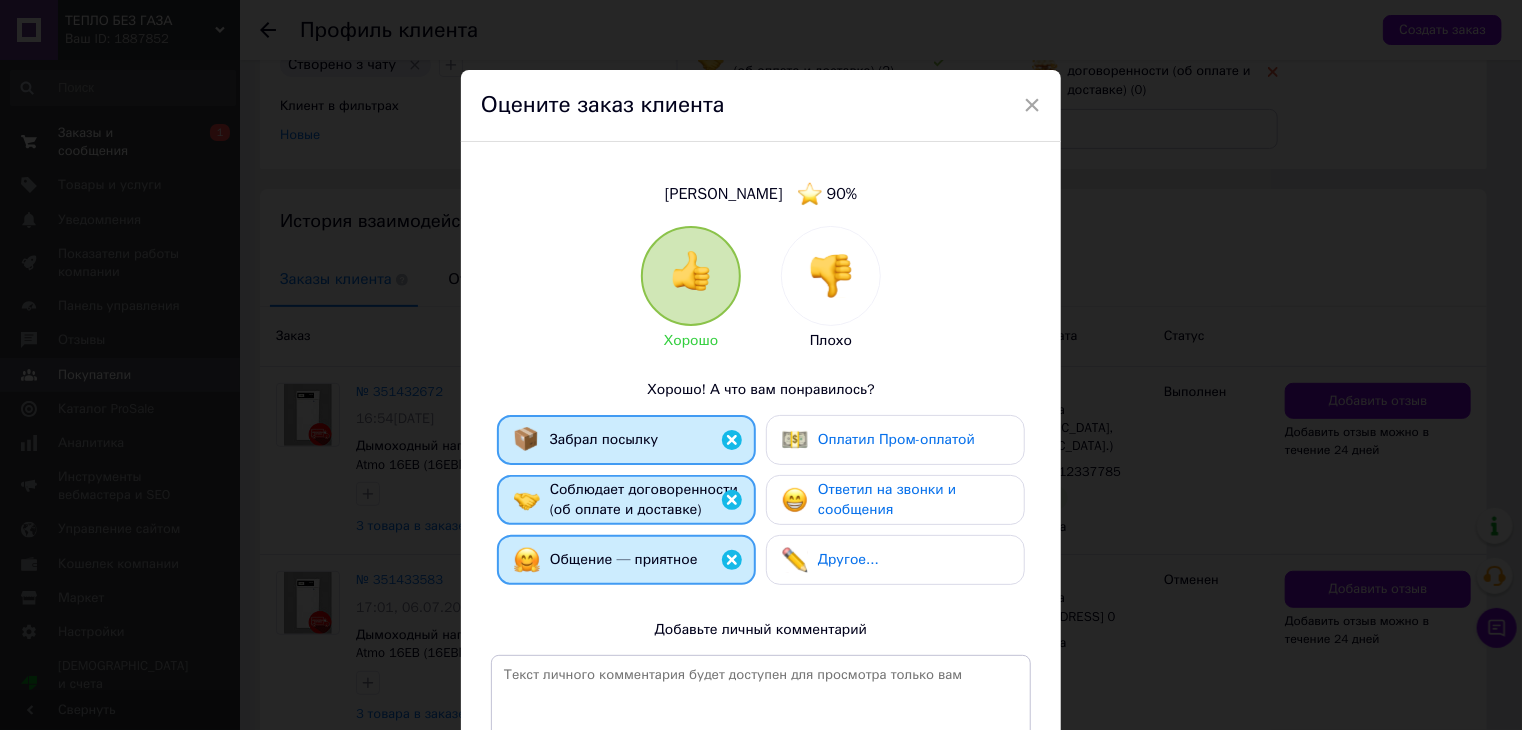 click at bounding box center [795, 440] 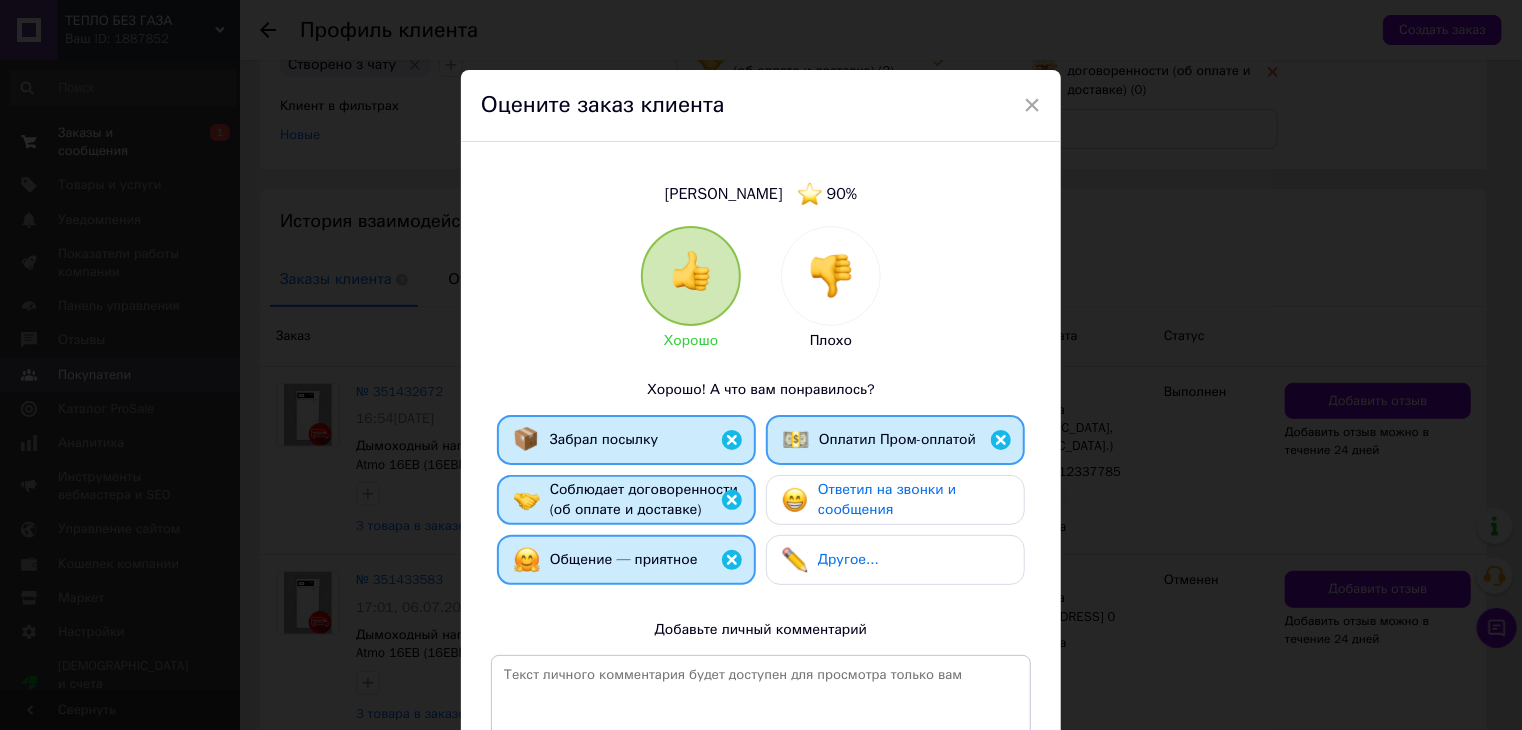 drag, startPoint x: 802, startPoint y: 491, endPoint x: 802, endPoint y: 525, distance: 34 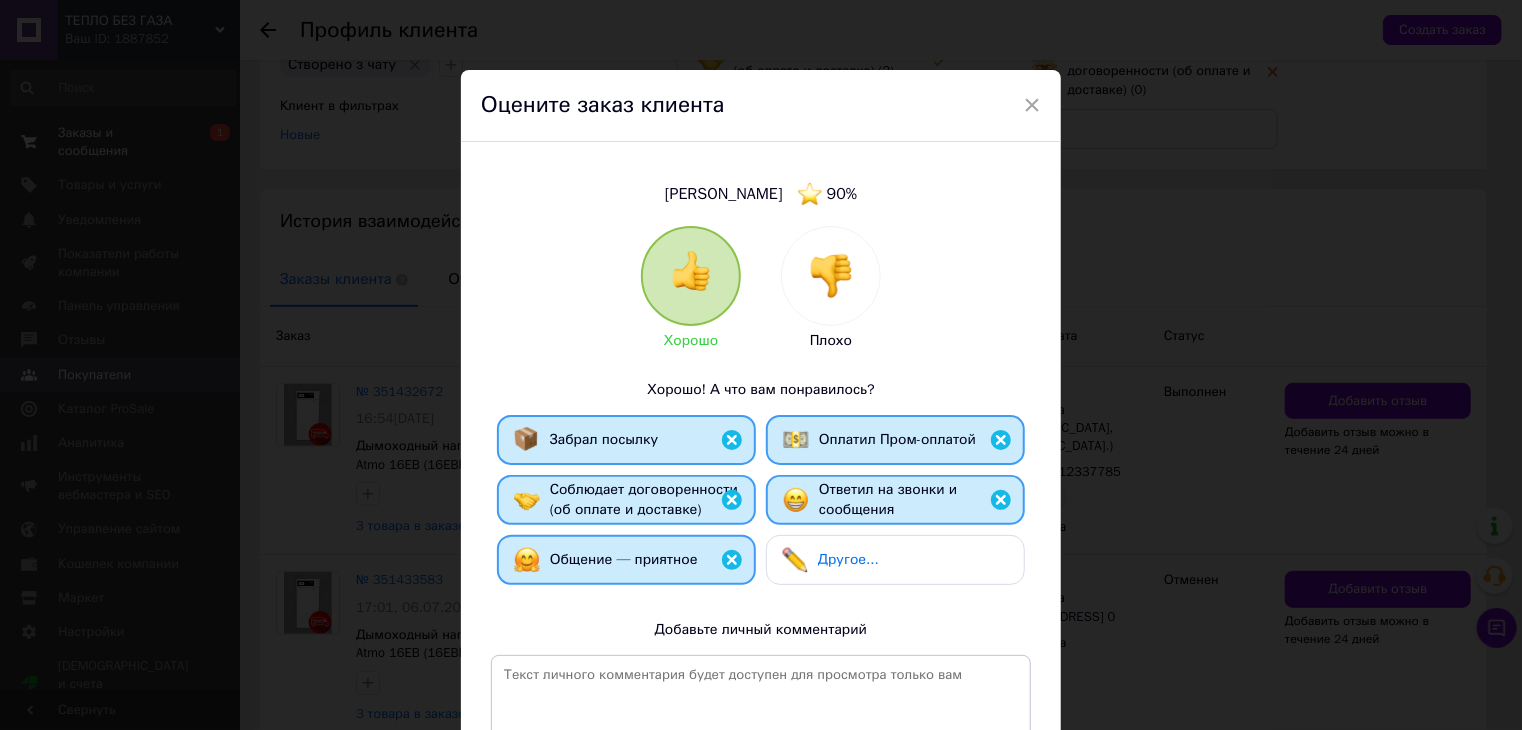 click on "Другое..." at bounding box center (830, 560) 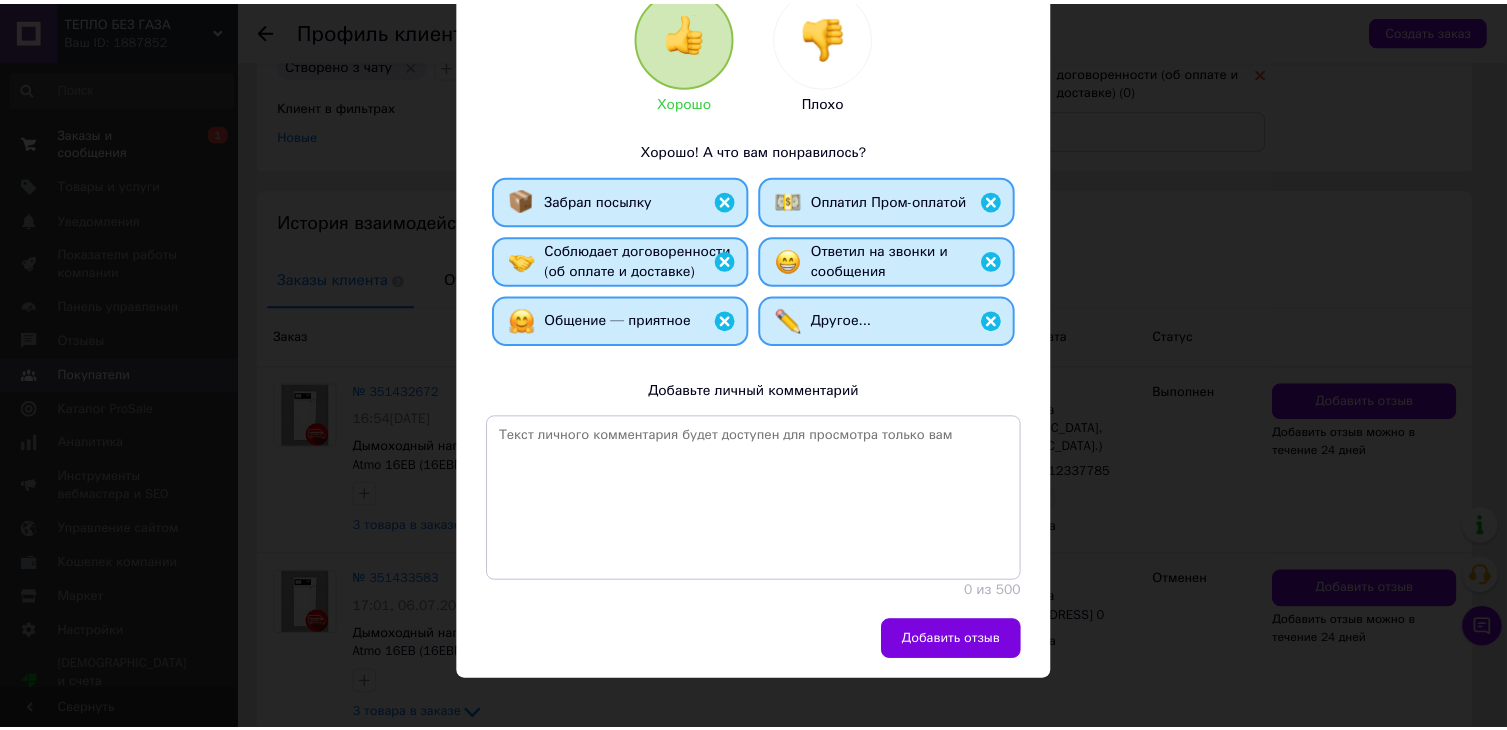 scroll, scrollTop: 256, scrollLeft: 0, axis: vertical 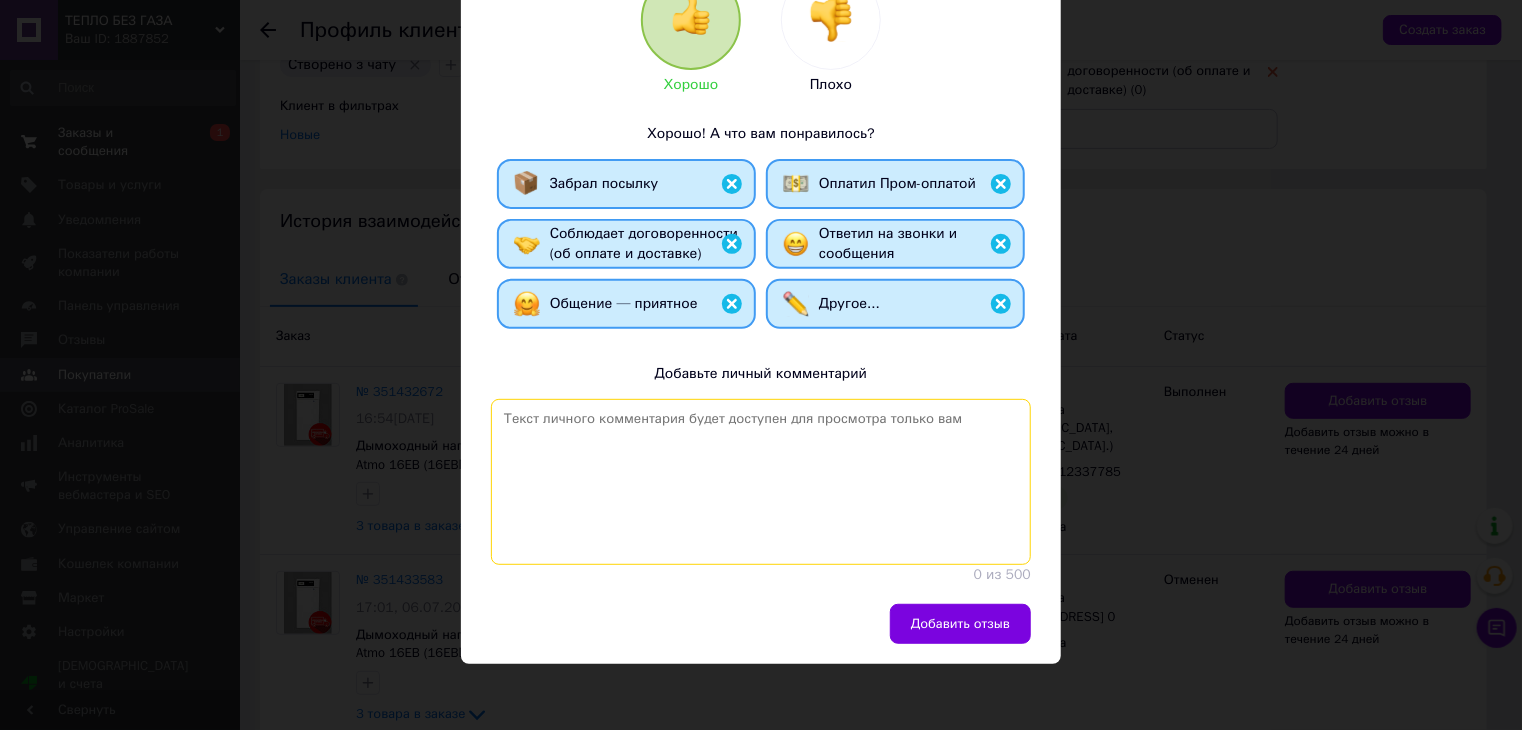 click at bounding box center [761, 482] 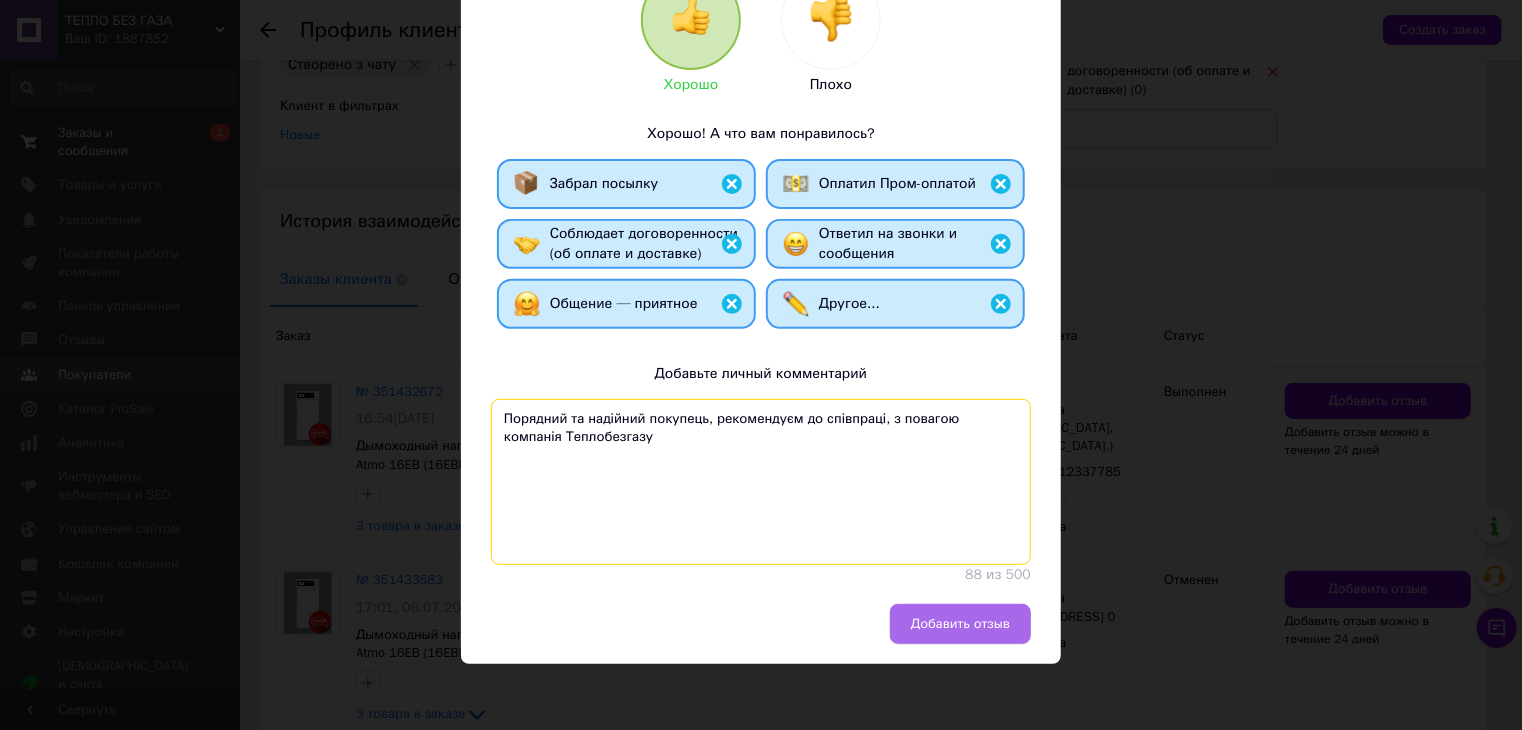 type on "Порядний та надійний покупець, рекомендуєм до співпраці, з повагою компанія Теплобезгазу" 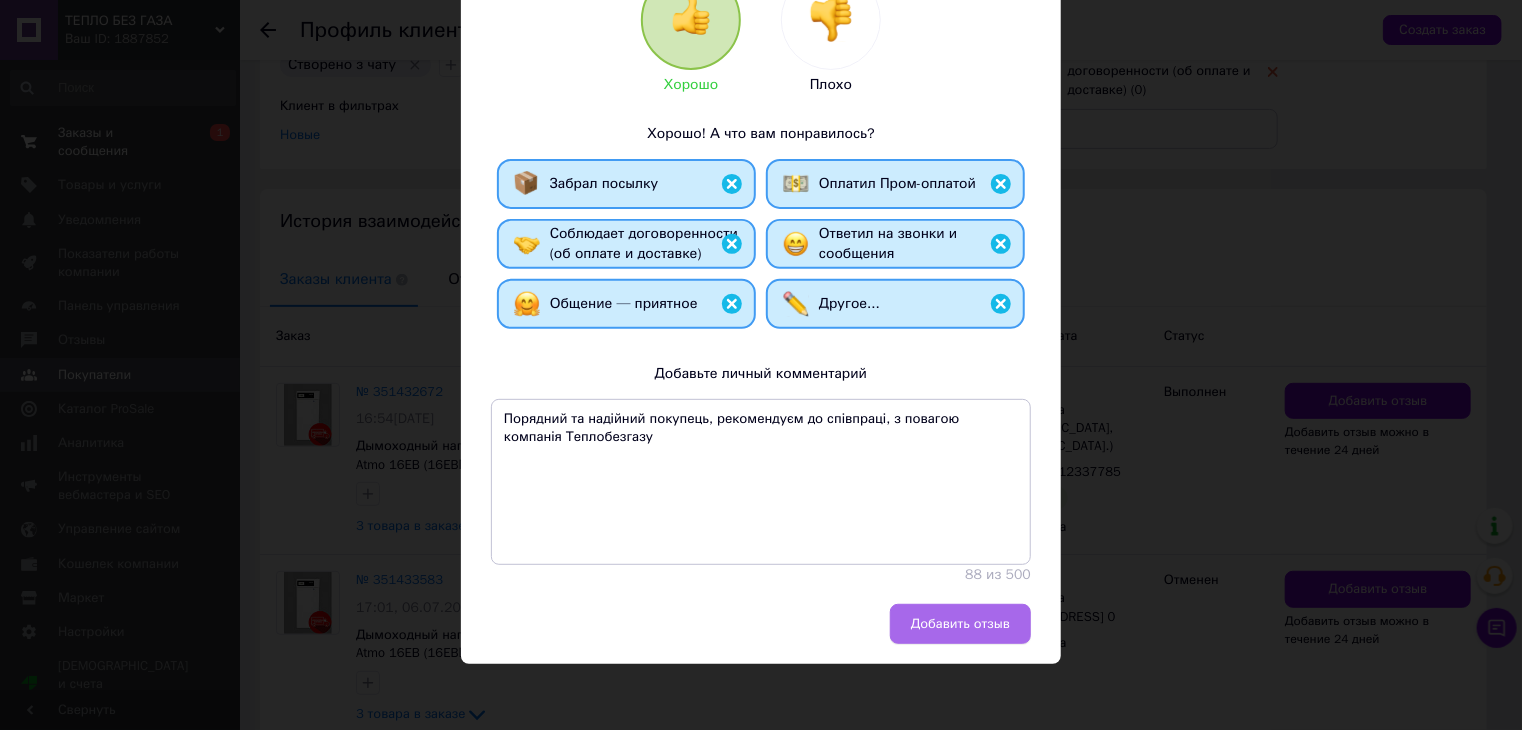 click on "Добавить отзыв" at bounding box center [960, 624] 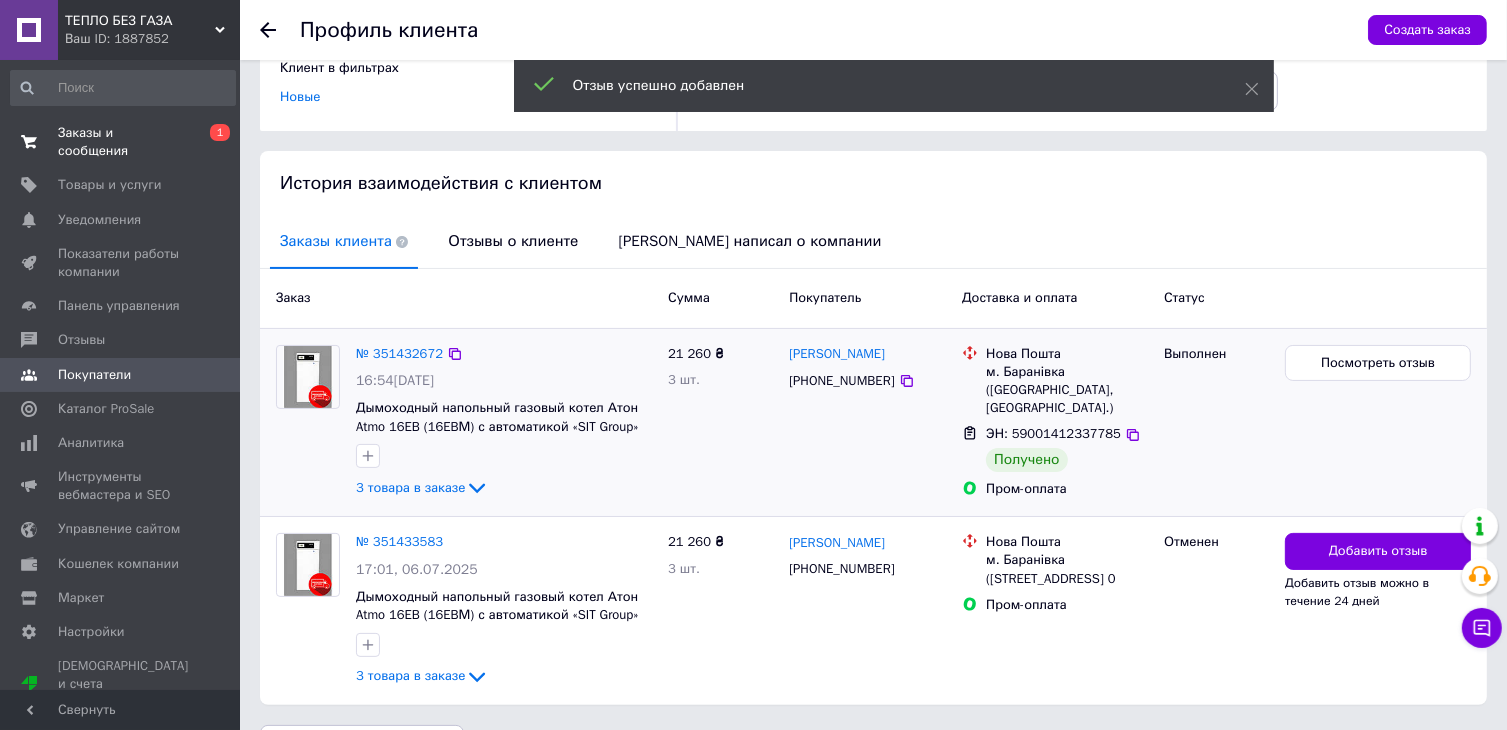scroll, scrollTop: 405, scrollLeft: 0, axis: vertical 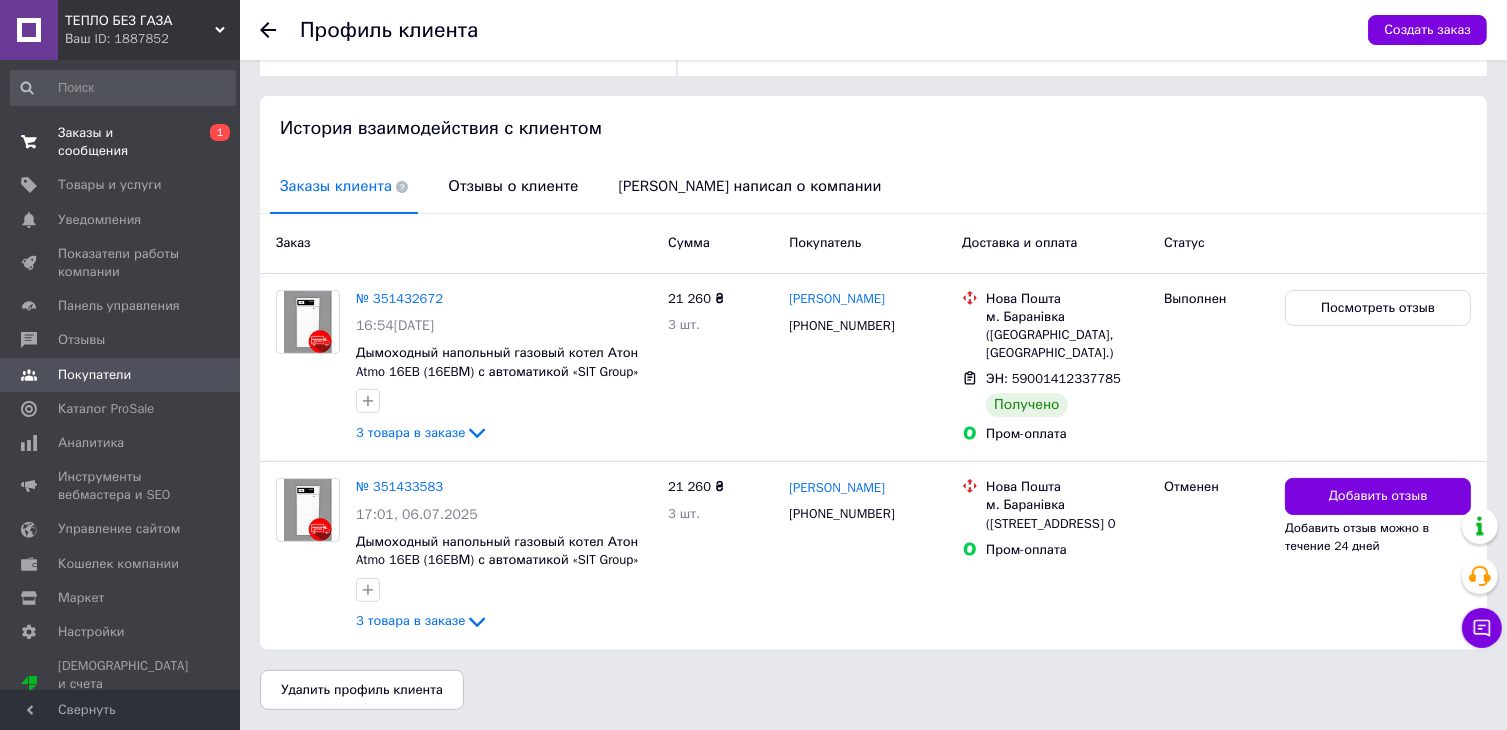 click 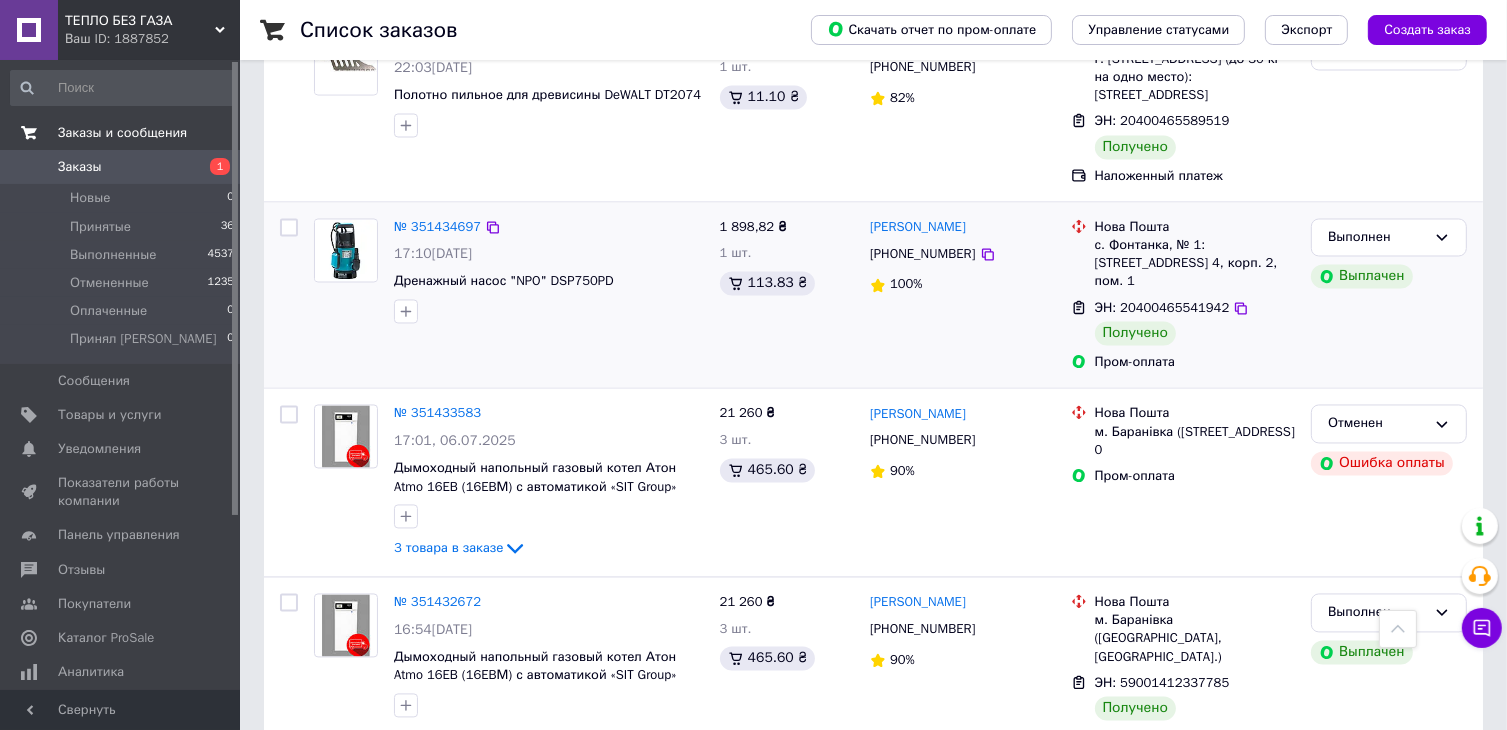 scroll, scrollTop: 3733, scrollLeft: 0, axis: vertical 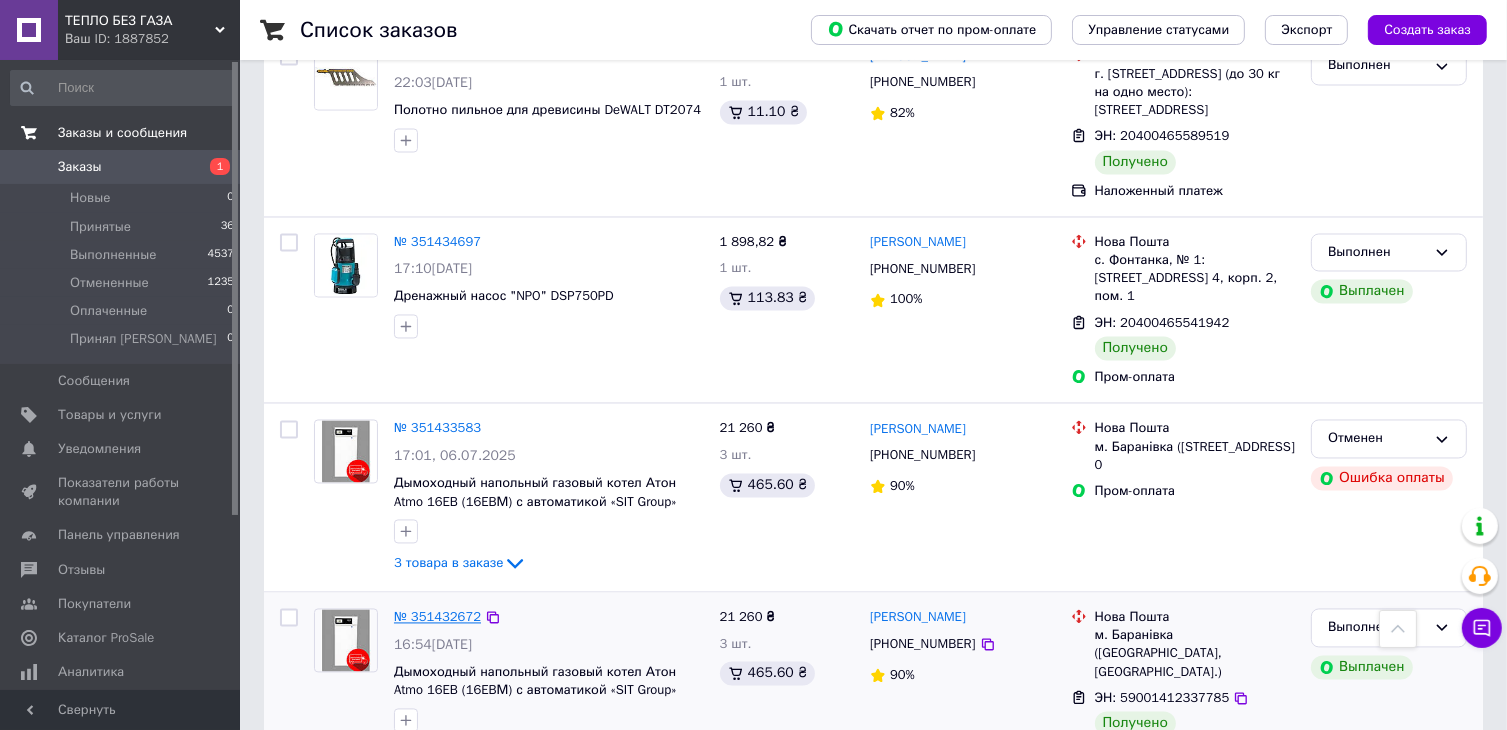 click on "№ 351432672" at bounding box center (437, 617) 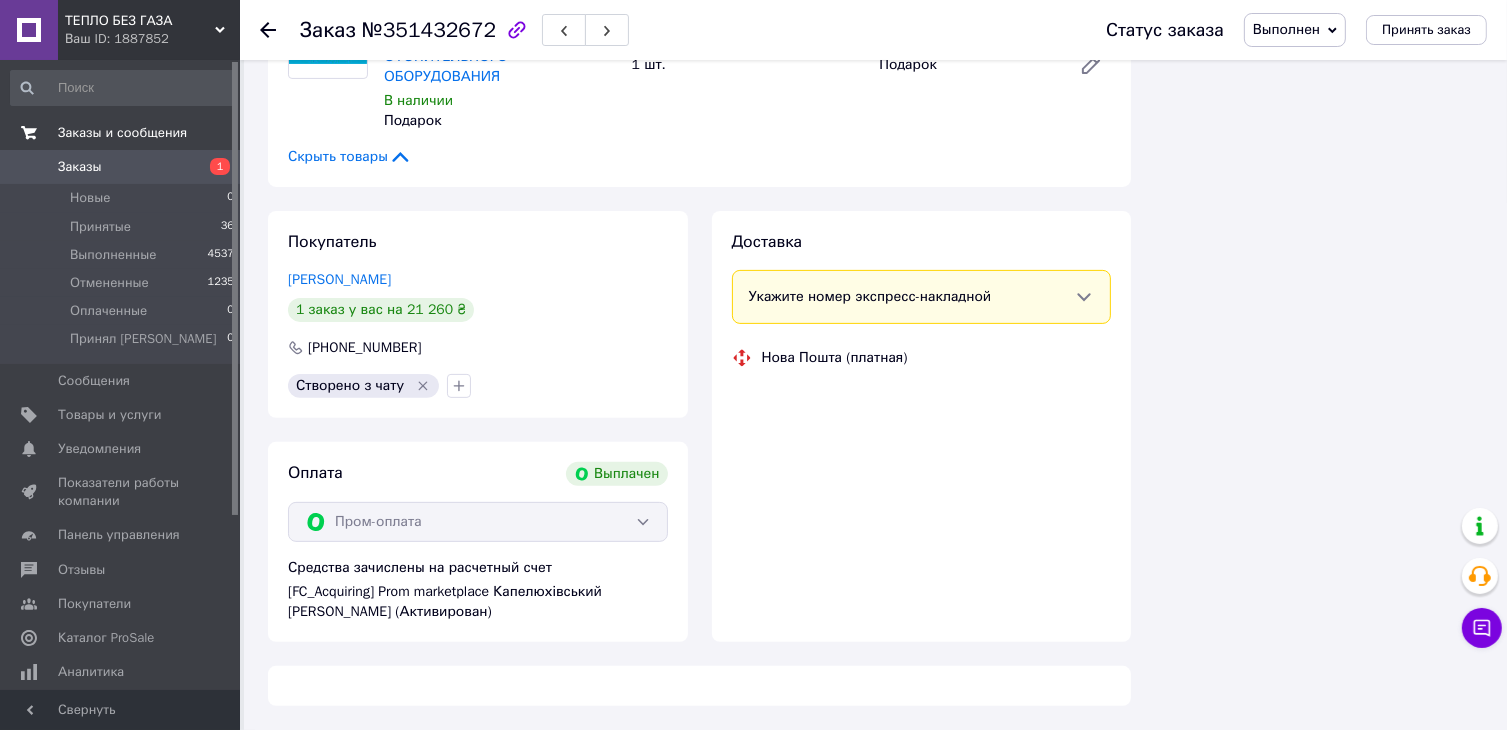scroll, scrollTop: 1296, scrollLeft: 0, axis: vertical 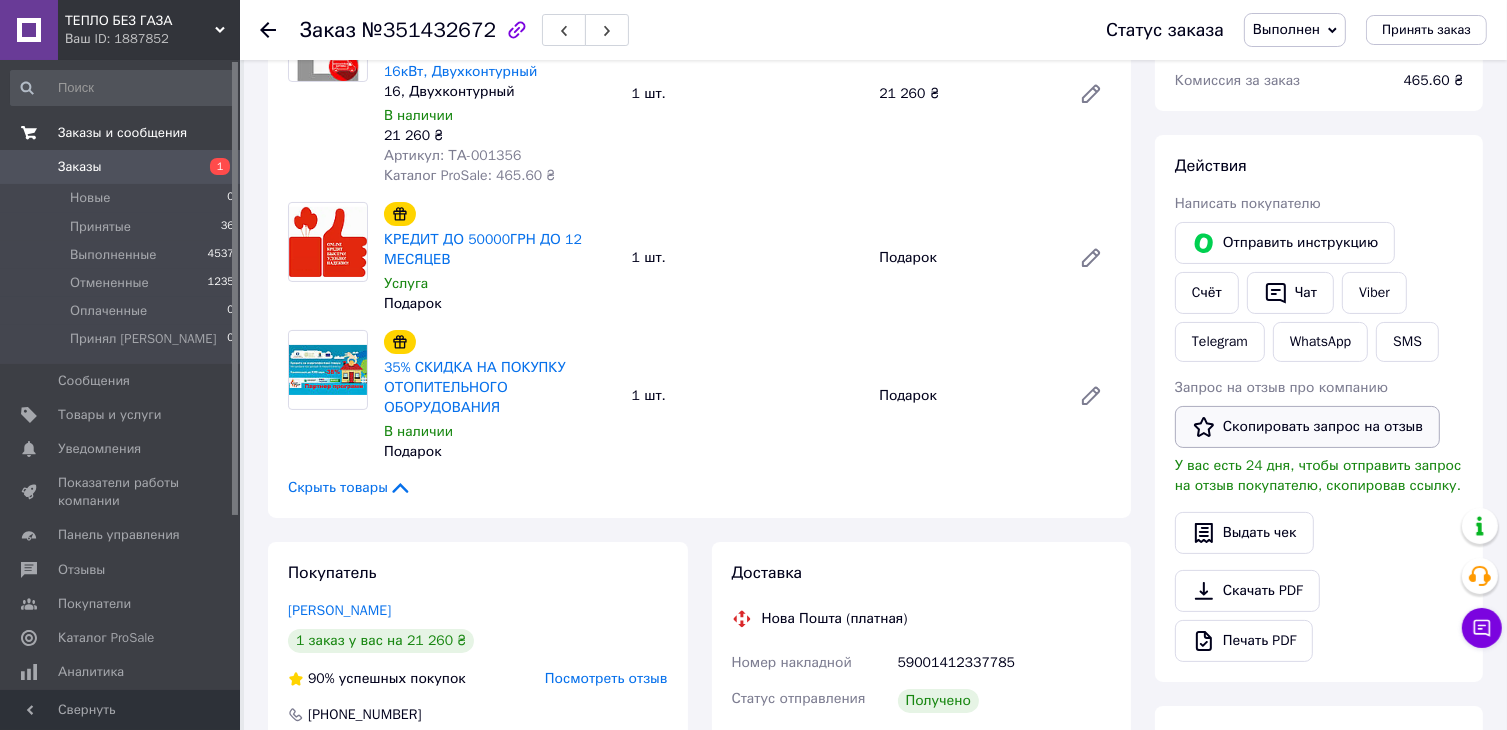 click on "Скопировать запрос на отзыв" at bounding box center (1307, 427) 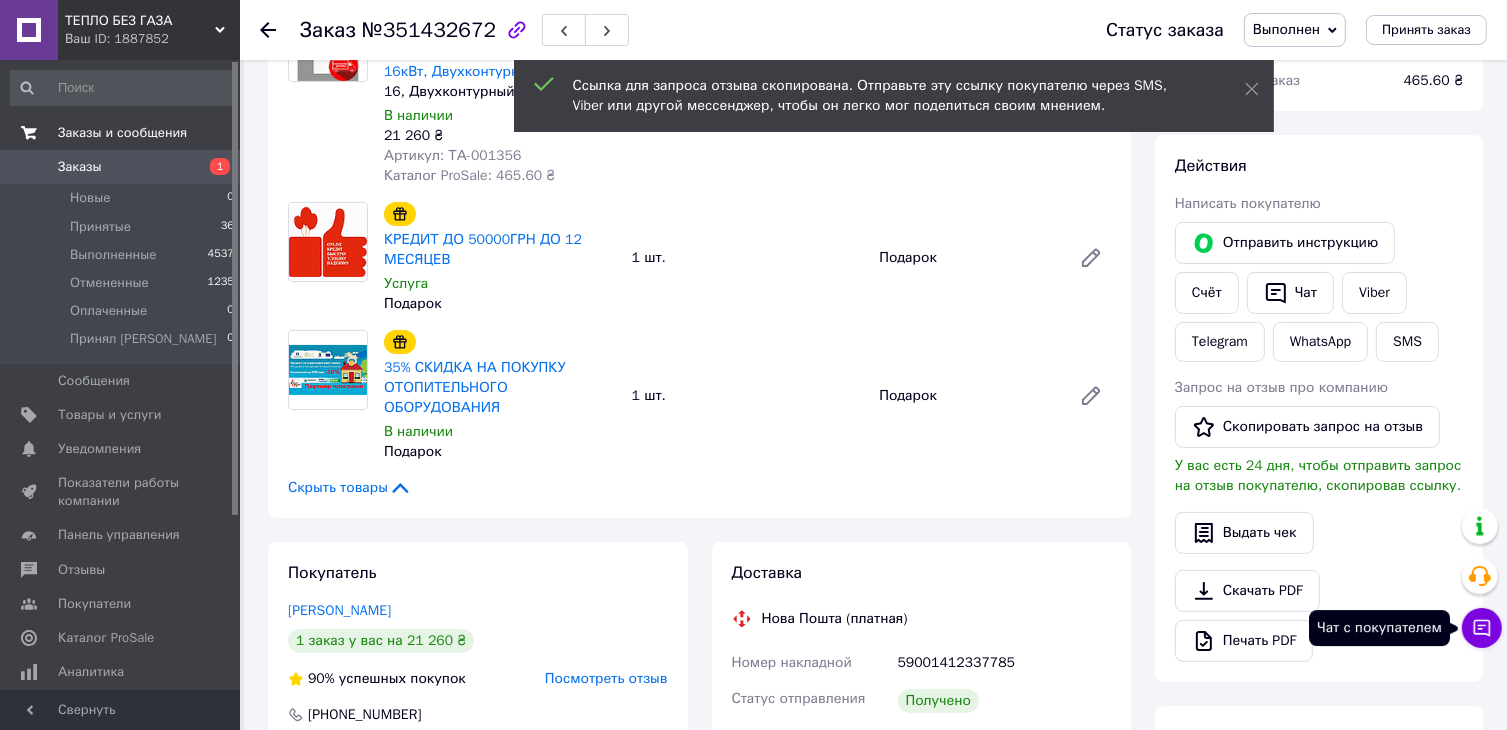 click on "Чат с покупателем" at bounding box center [1482, 628] 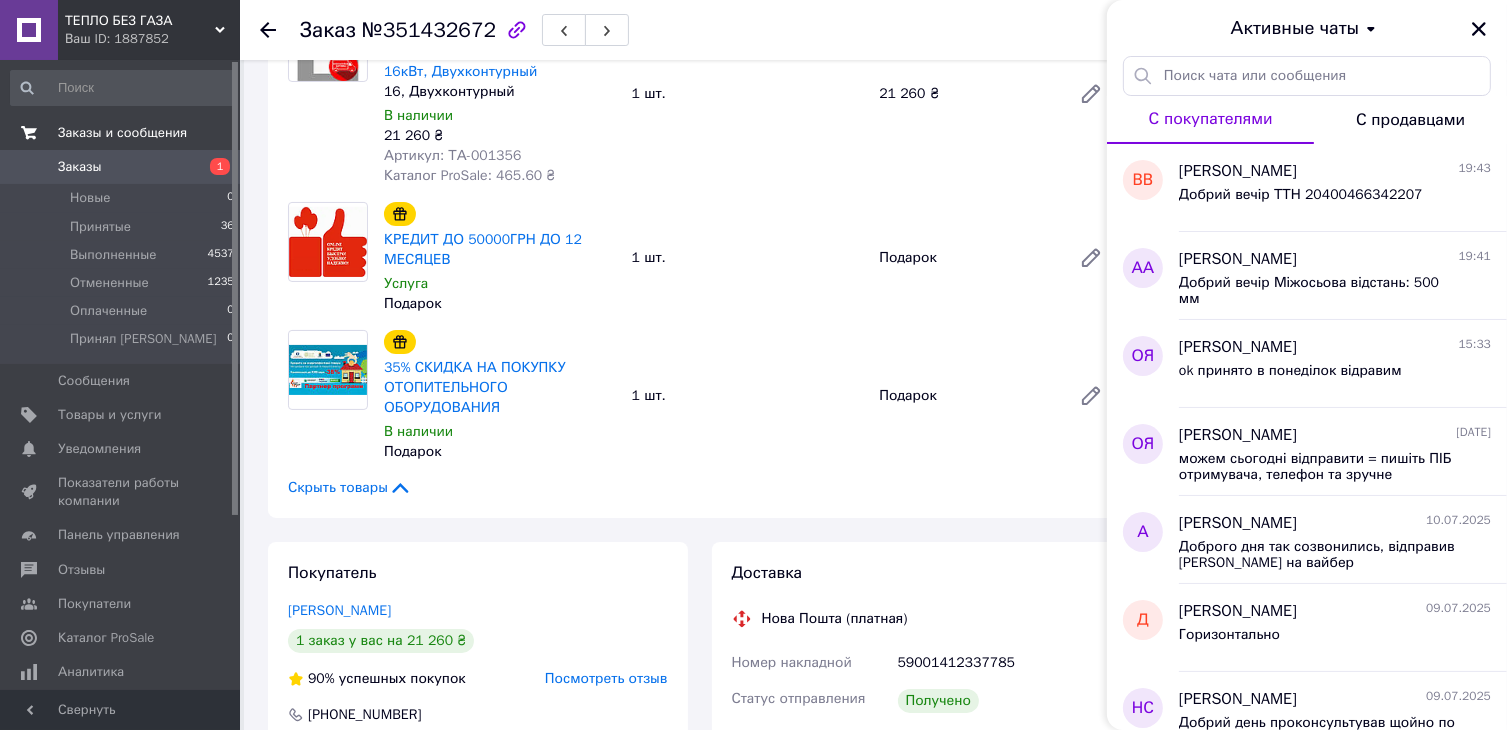 scroll, scrollTop: 496, scrollLeft: 0, axis: vertical 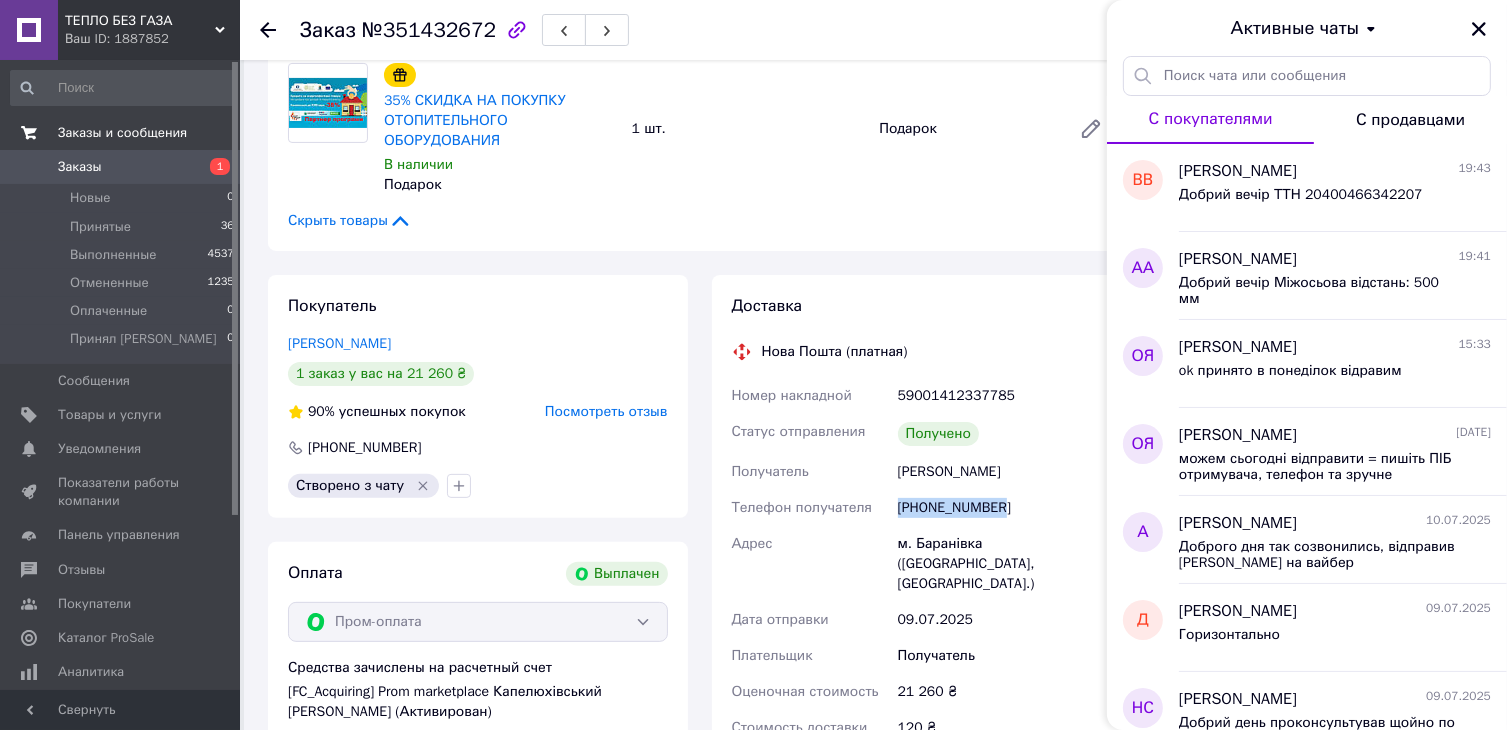 drag, startPoint x: 1002, startPoint y: 509, endPoint x: 891, endPoint y: 508, distance: 111.0045 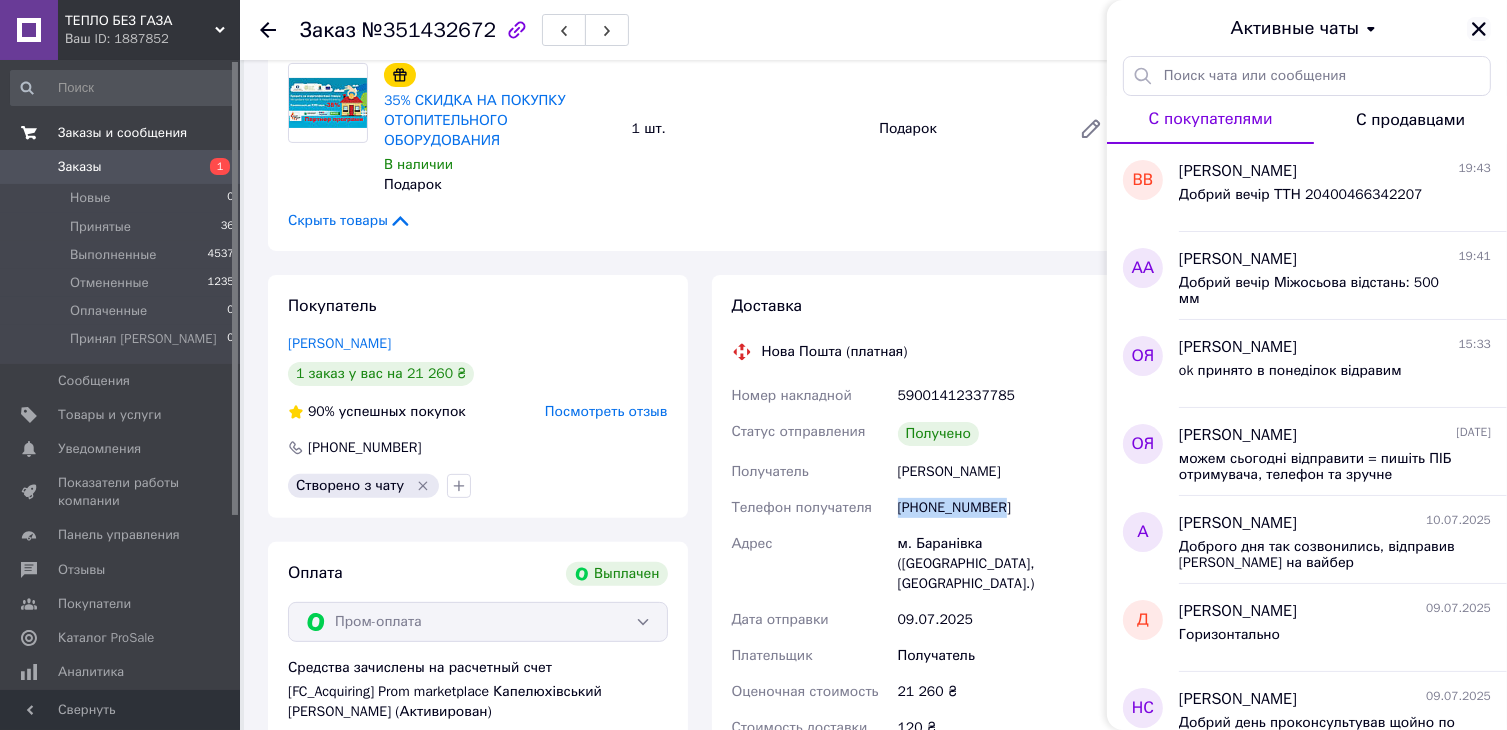 click 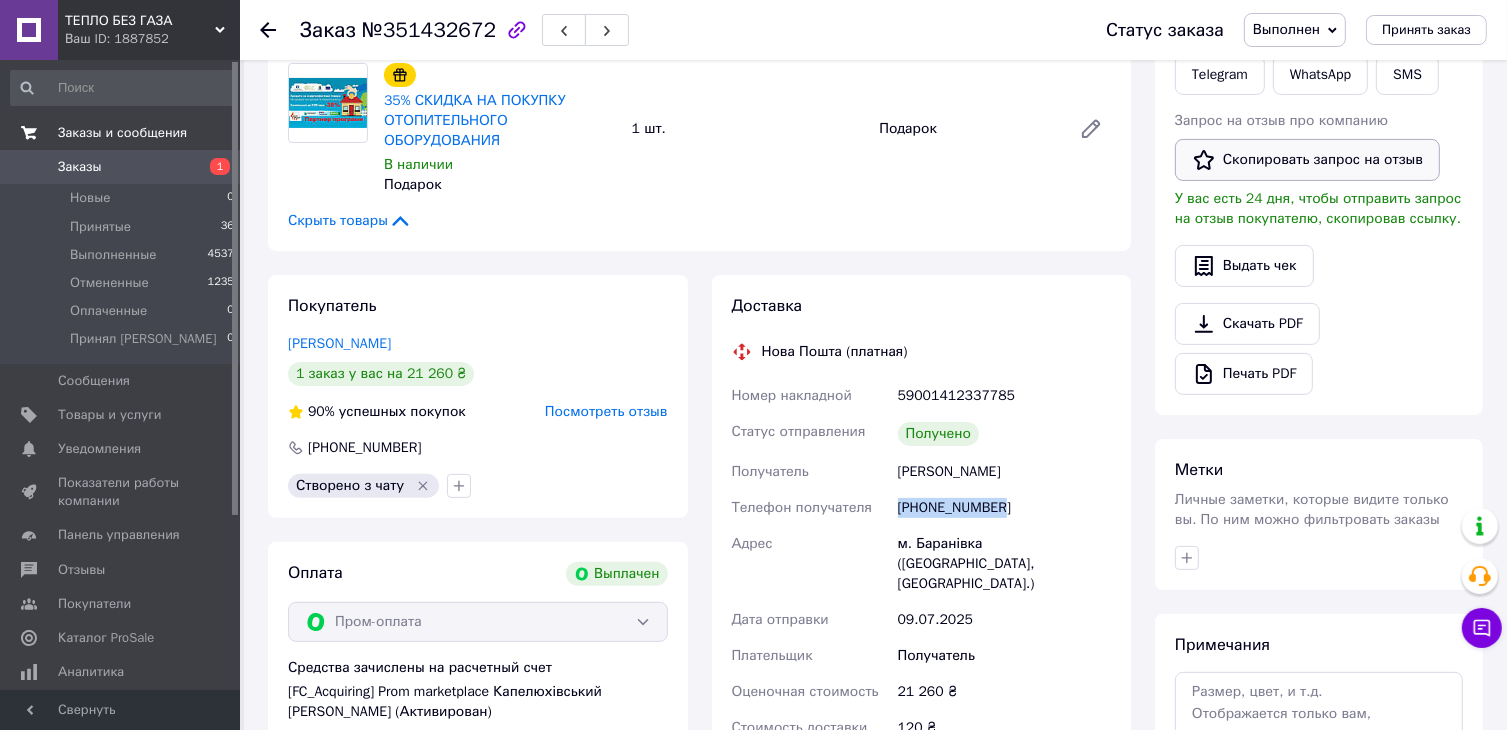 click on "Скопировать запрос на отзыв" at bounding box center (1307, 160) 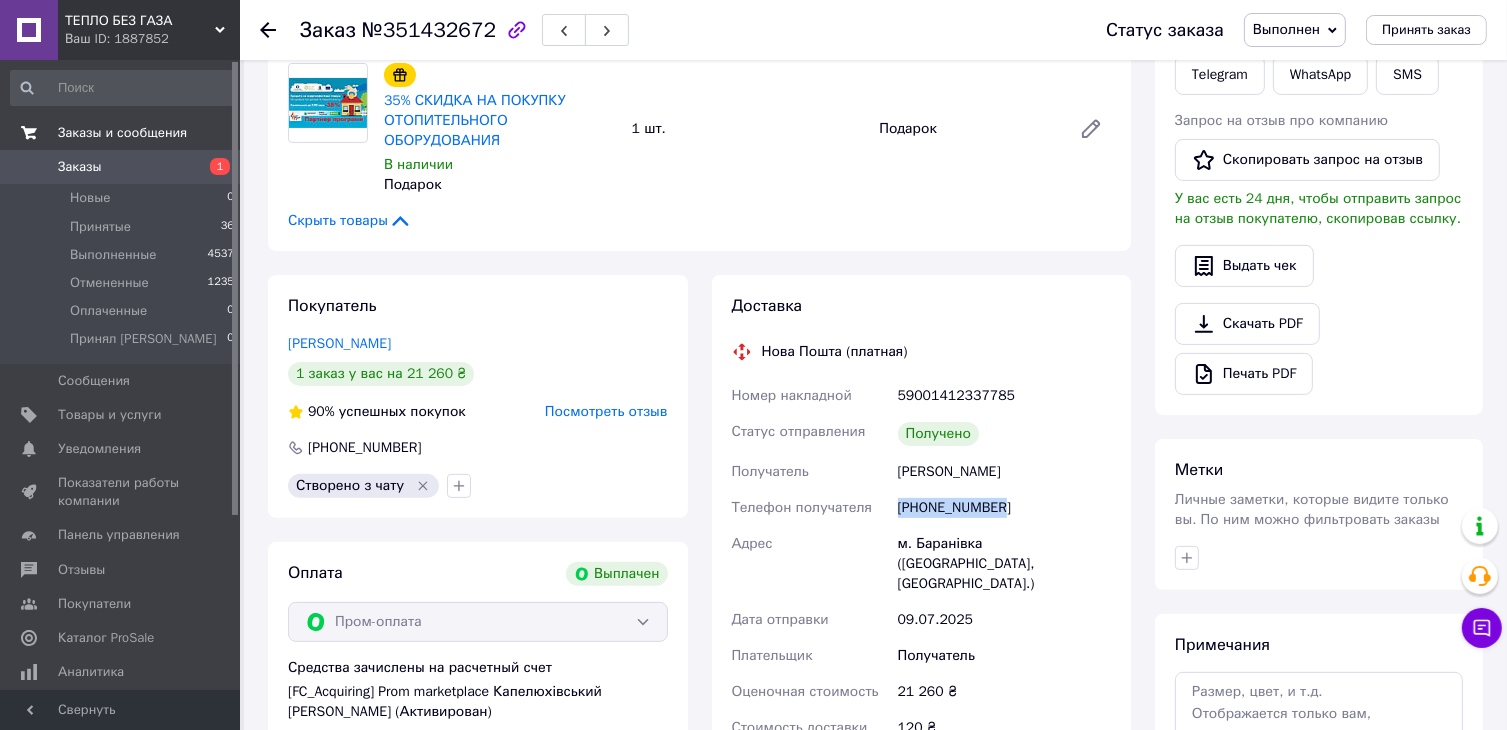 click on "Заказы" at bounding box center [121, 167] 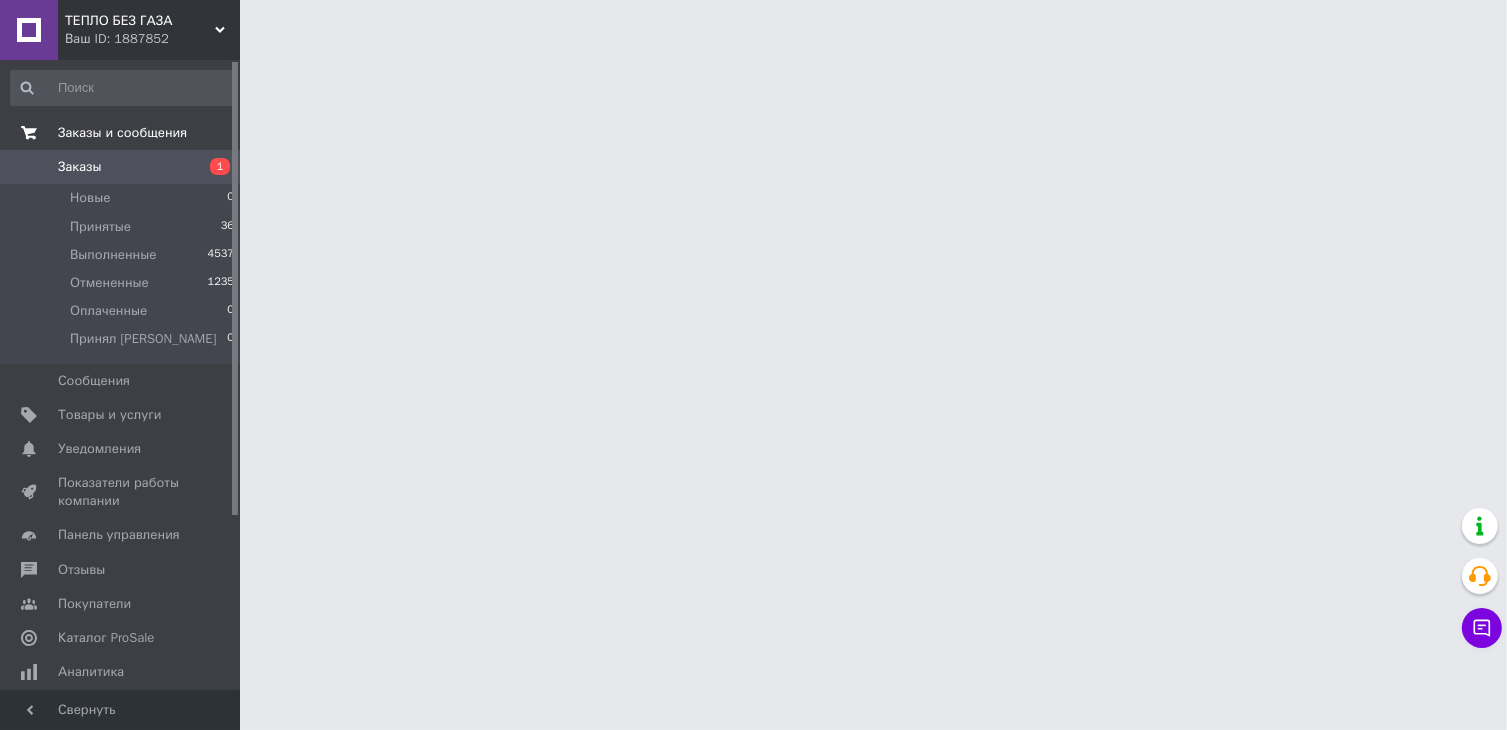 scroll, scrollTop: 0, scrollLeft: 0, axis: both 